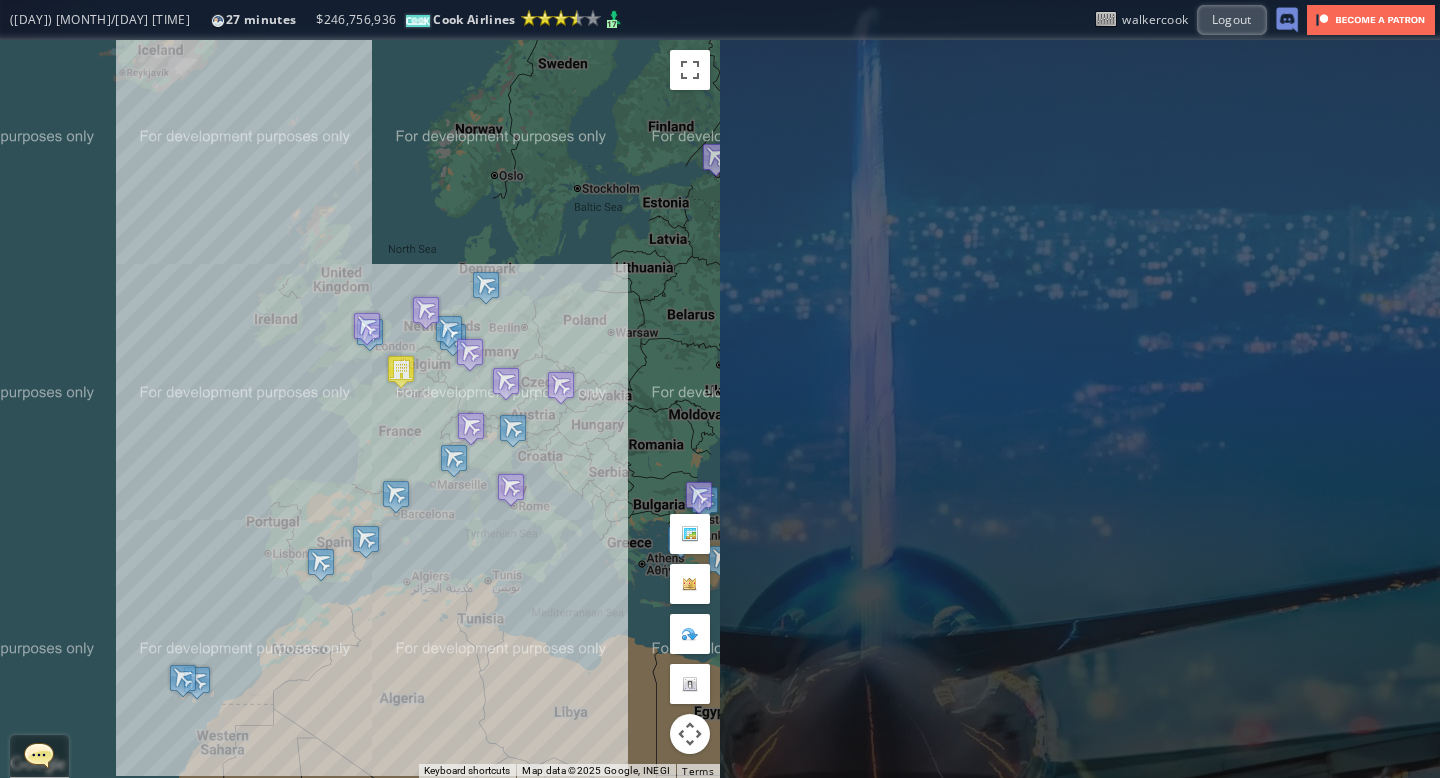 scroll, scrollTop: 0, scrollLeft: 0, axis: both 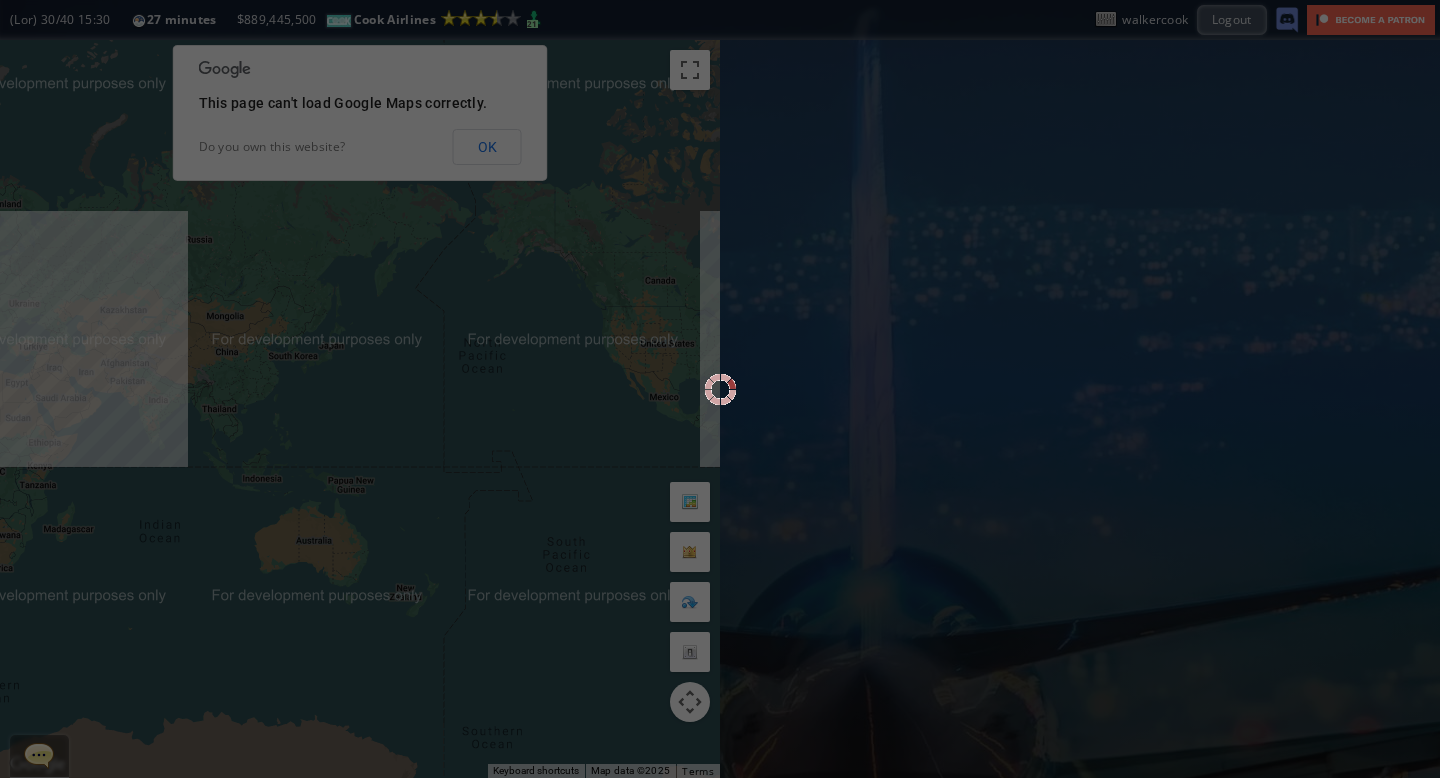 click at bounding box center [720, 389] 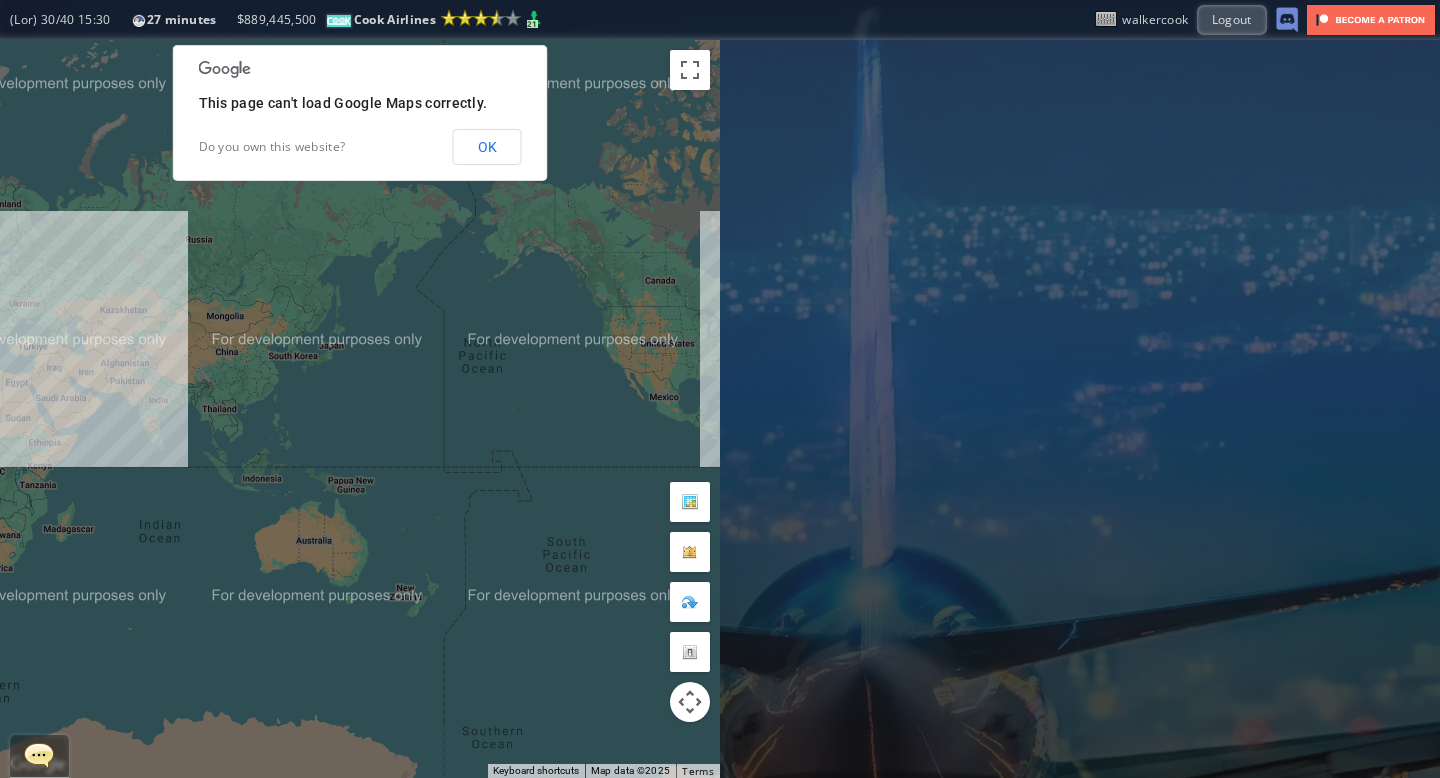 click on "OK" at bounding box center (487, 147) 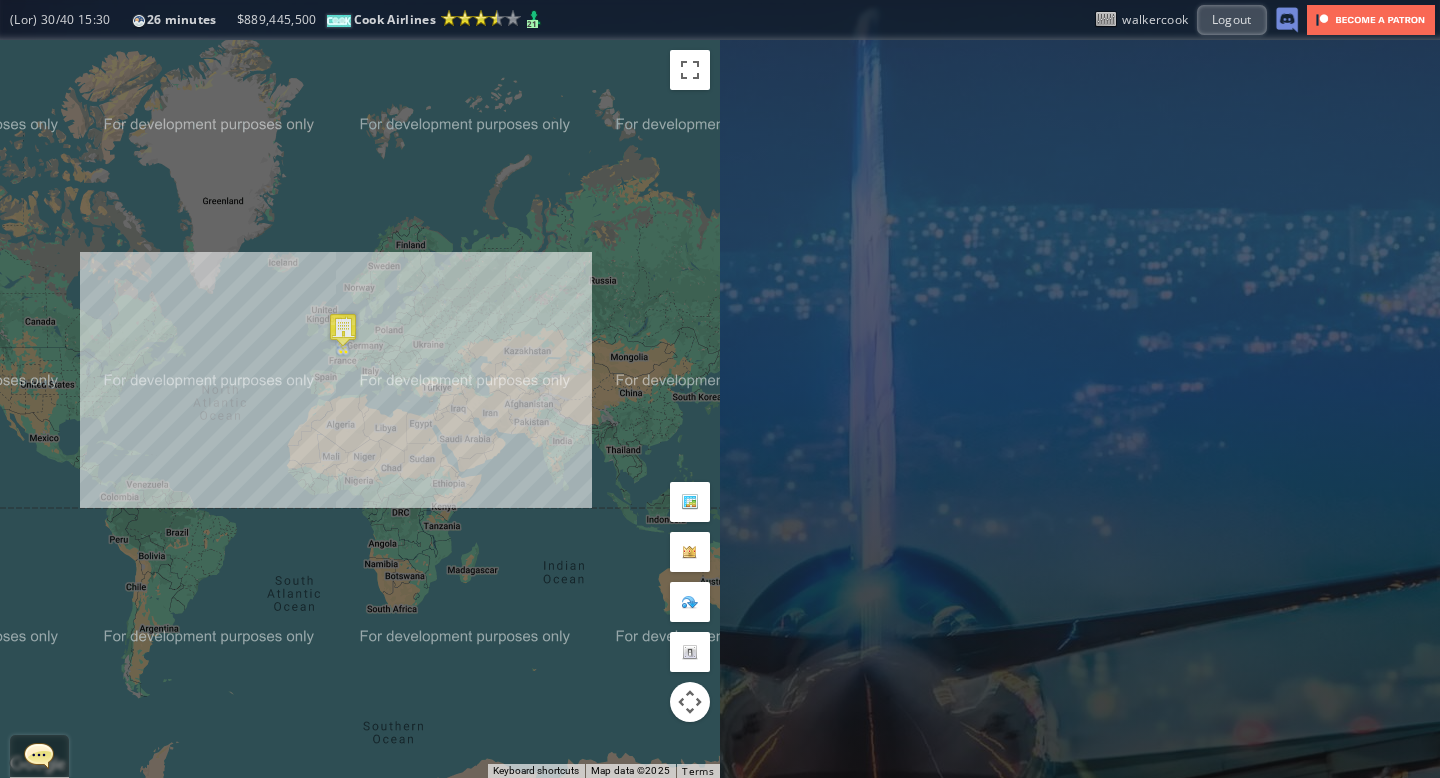 drag, startPoint x: 162, startPoint y: 357, endPoint x: 600, endPoint y: 416, distance: 441.95587 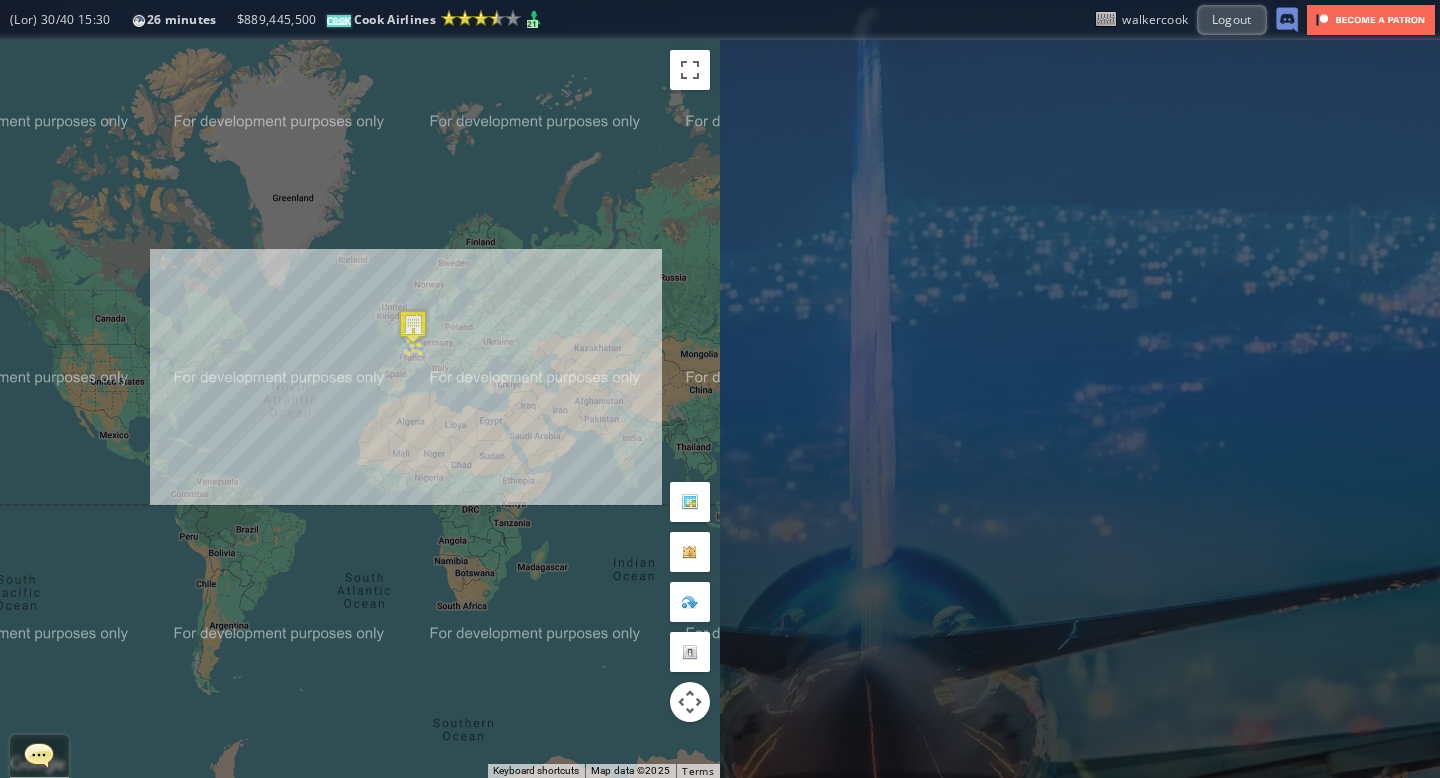 drag, startPoint x: 460, startPoint y: 388, endPoint x: 507, endPoint y: 369, distance: 50.695168 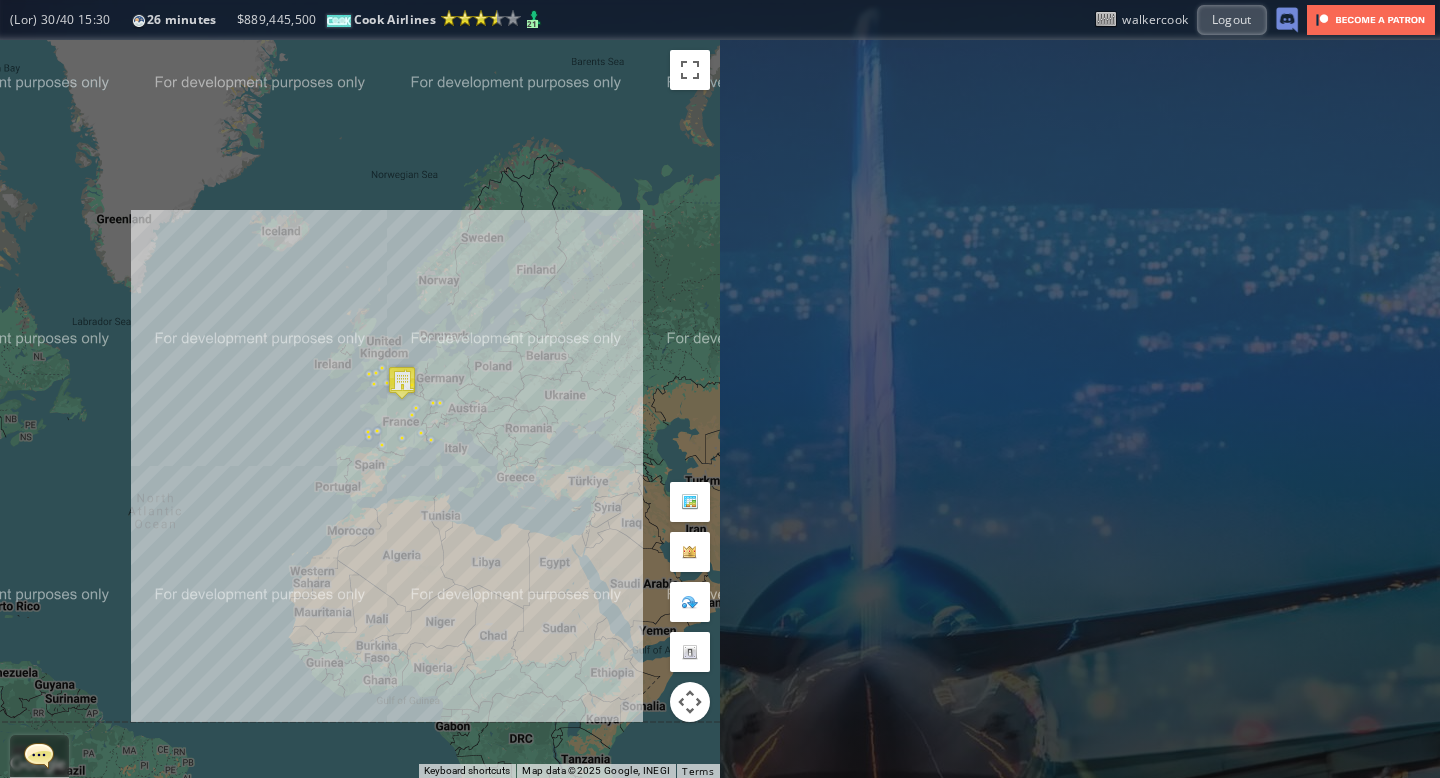 drag, startPoint x: 384, startPoint y: 239, endPoint x: 444, endPoint y: 315, distance: 96.82975 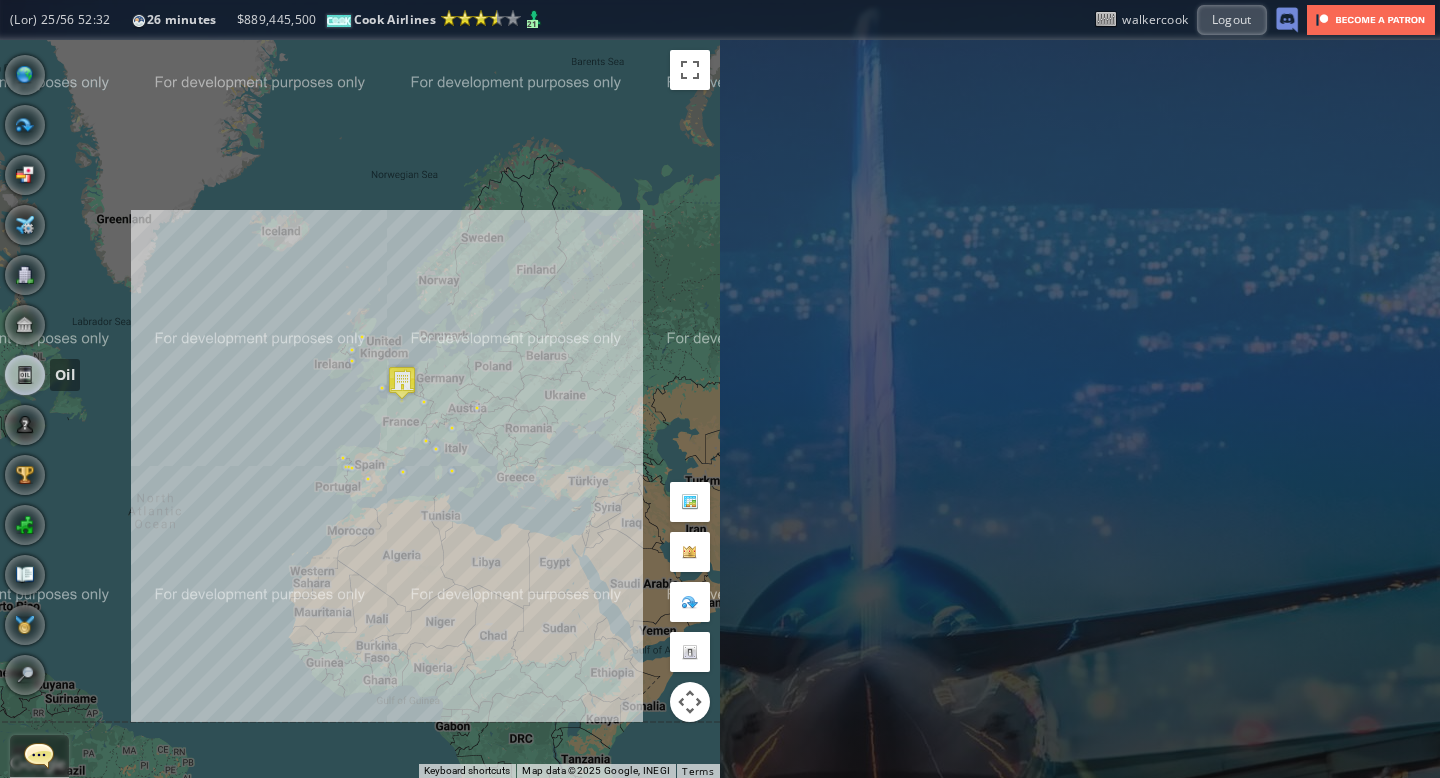 click at bounding box center (25, 375) 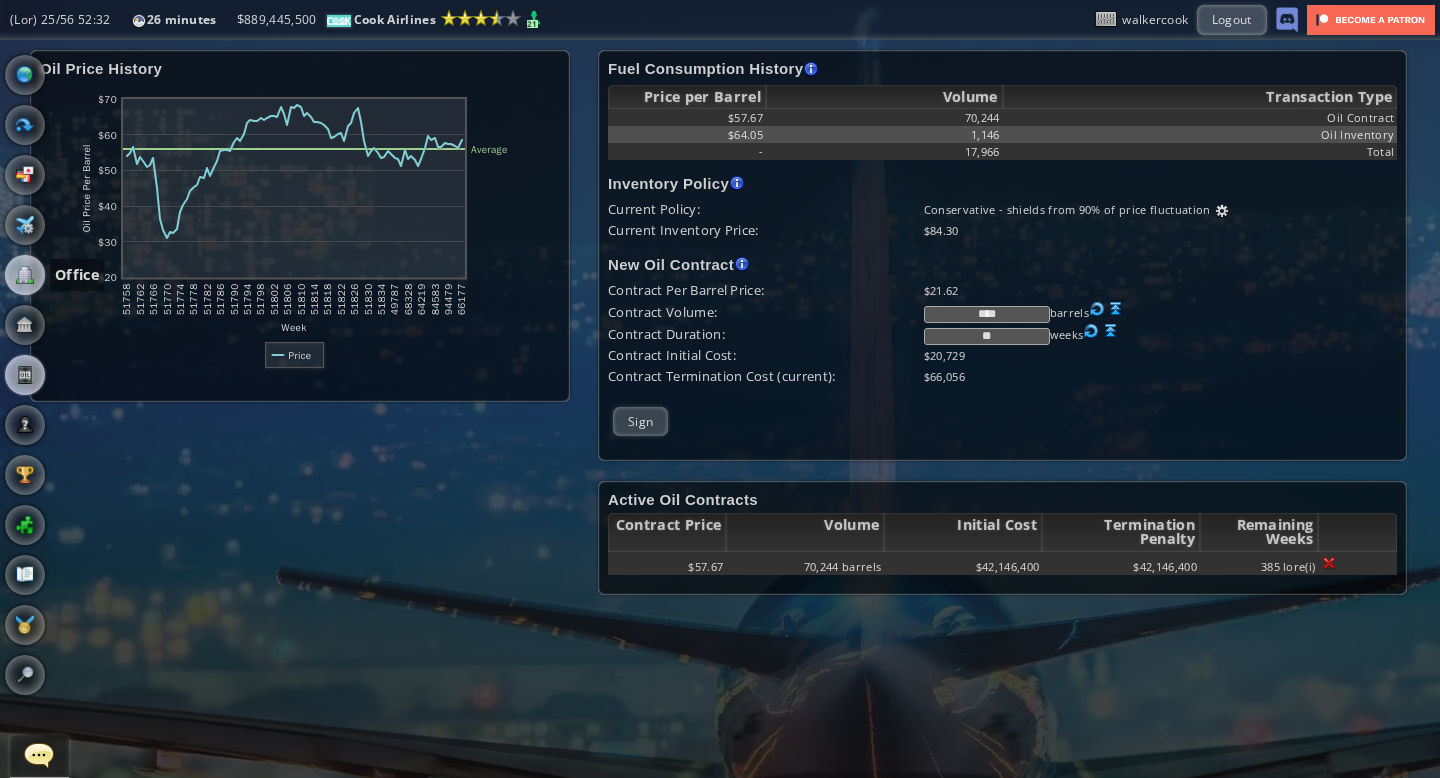 click at bounding box center [25, 275] 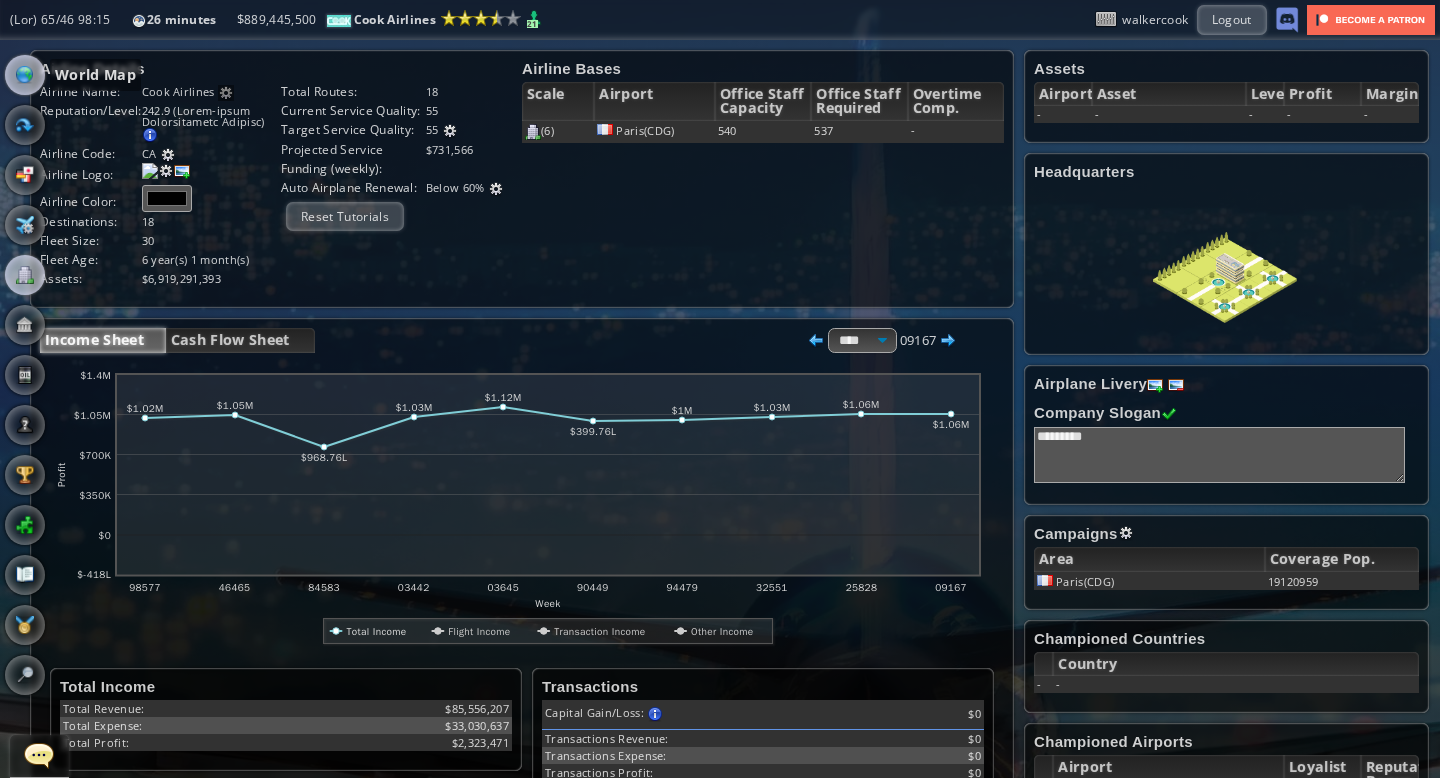 click at bounding box center [25, 75] 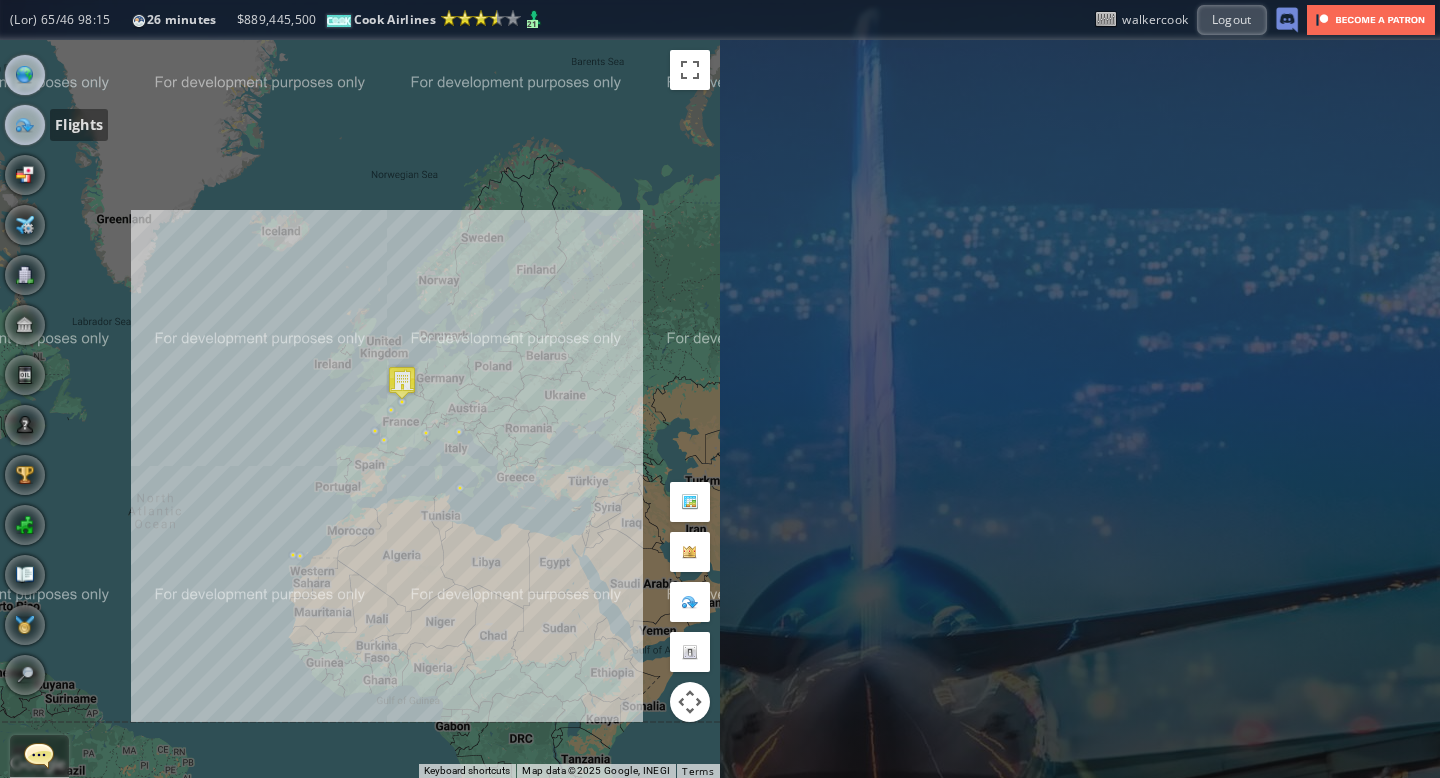 click at bounding box center [25, 125] 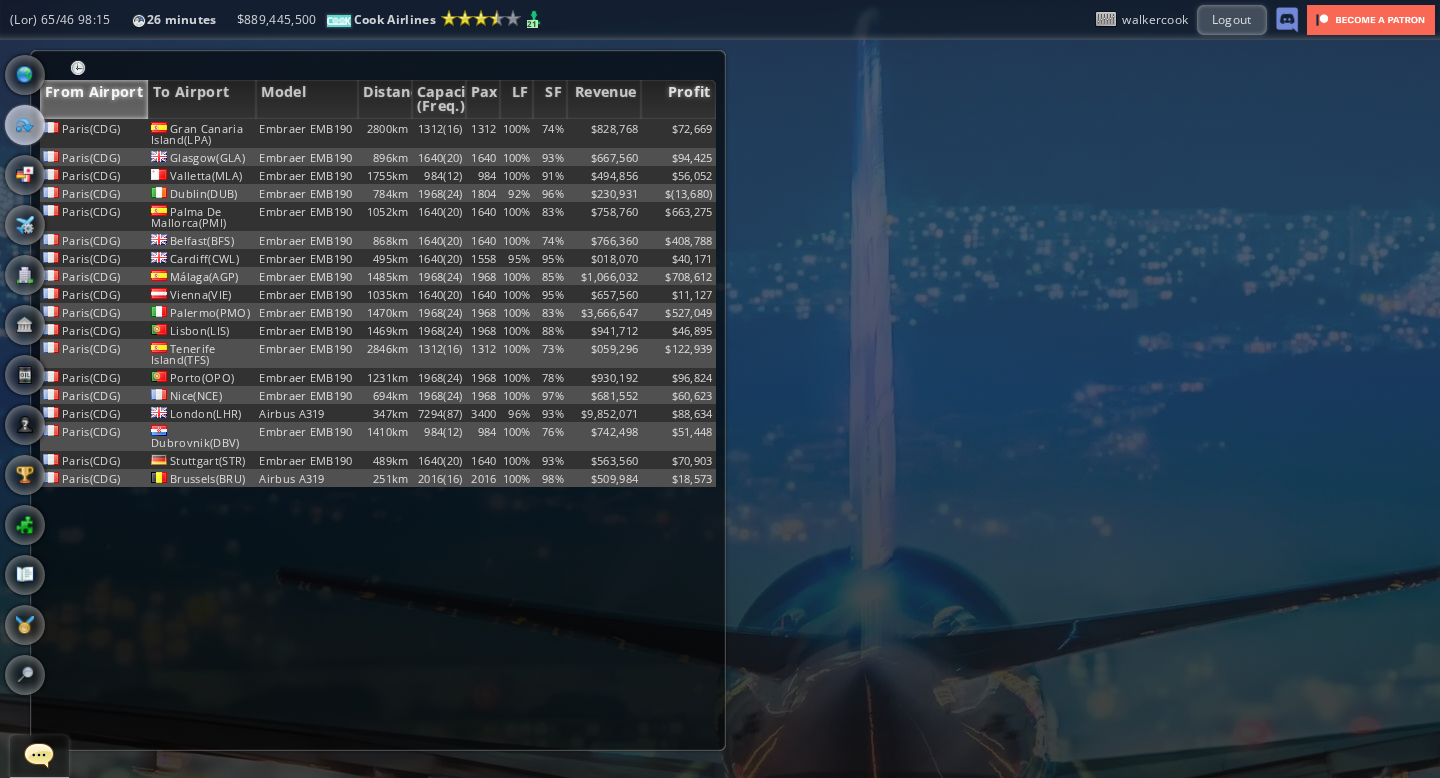 click on "Profit" at bounding box center (678, 99) 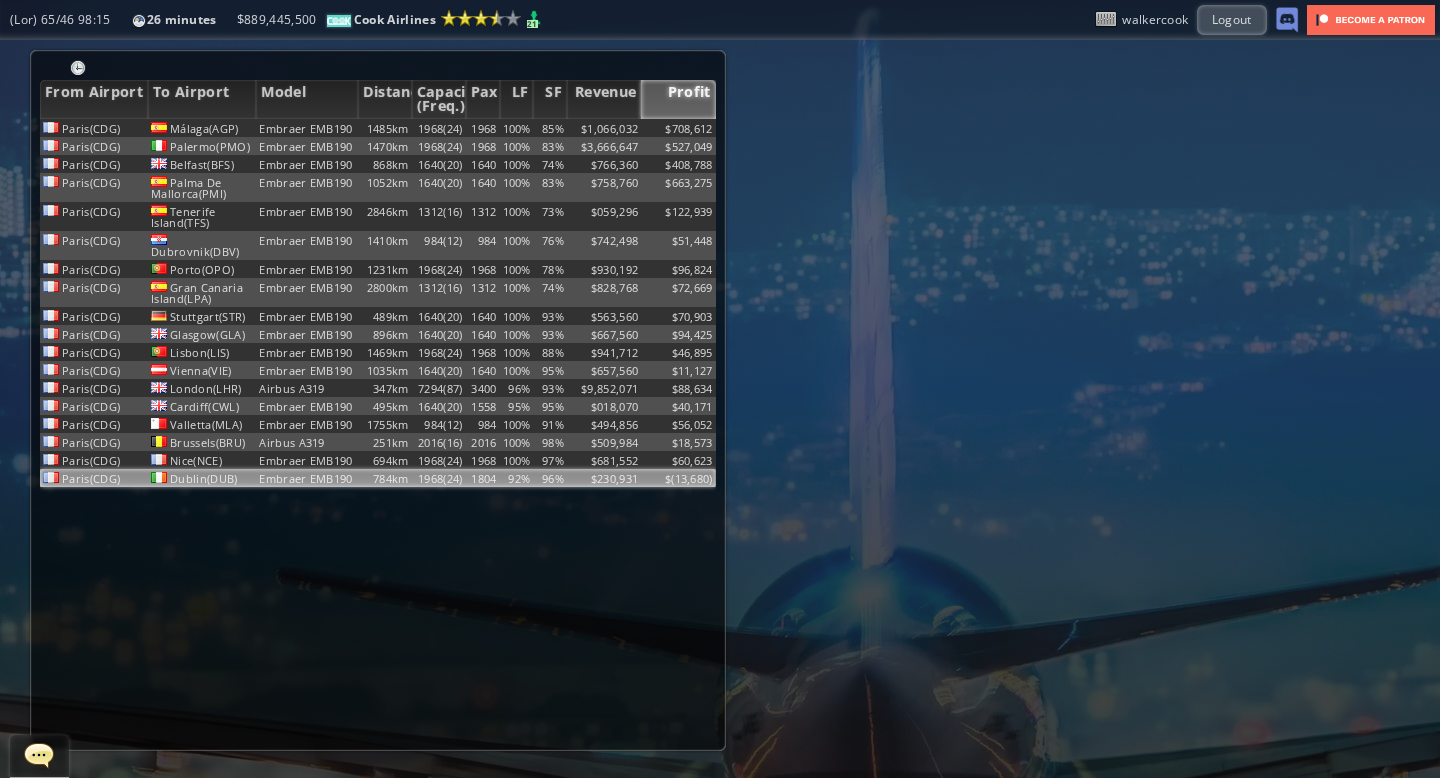 click on "$230,931" at bounding box center [604, 128] 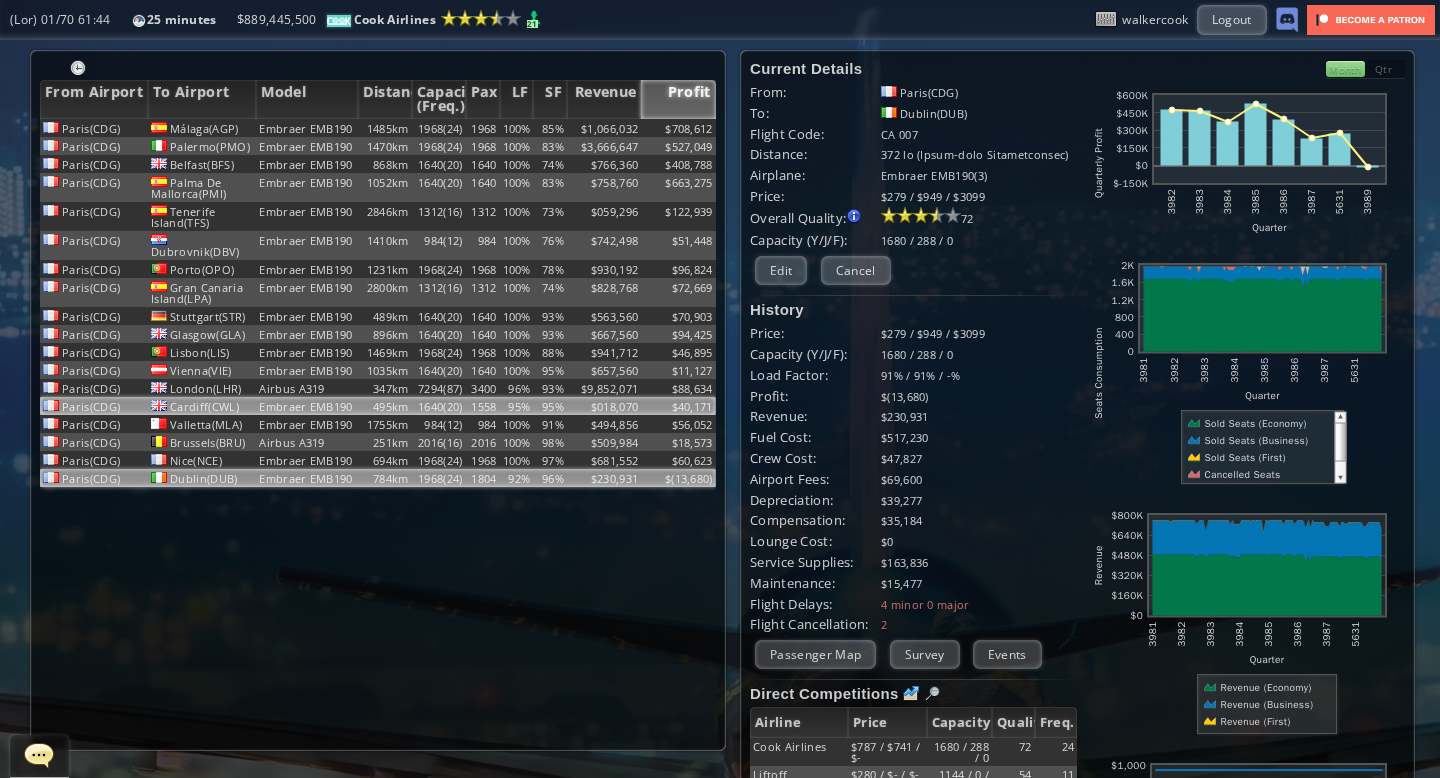 click on "95%" at bounding box center (517, 128) 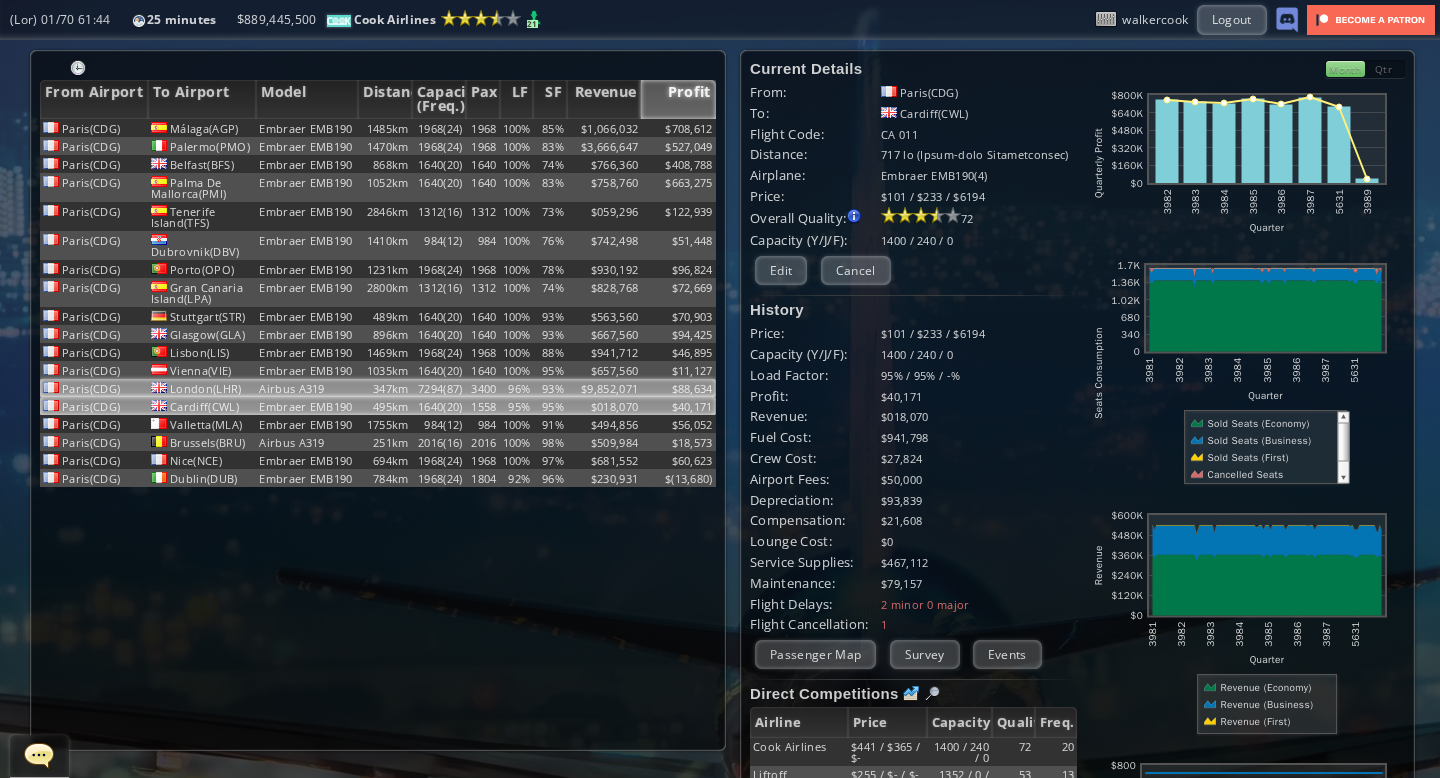click on "96%" at bounding box center (517, 128) 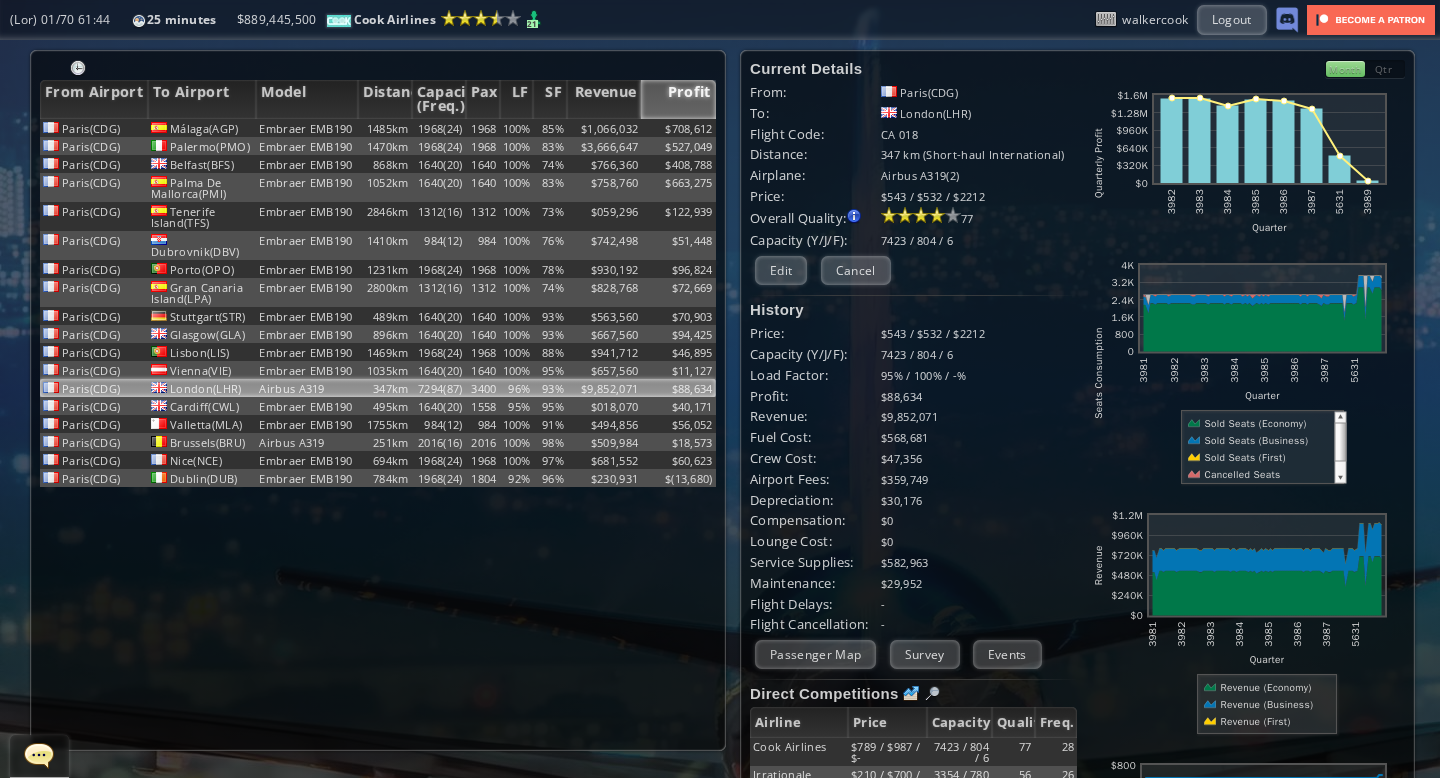 click on "Month" at bounding box center (1345, 69) 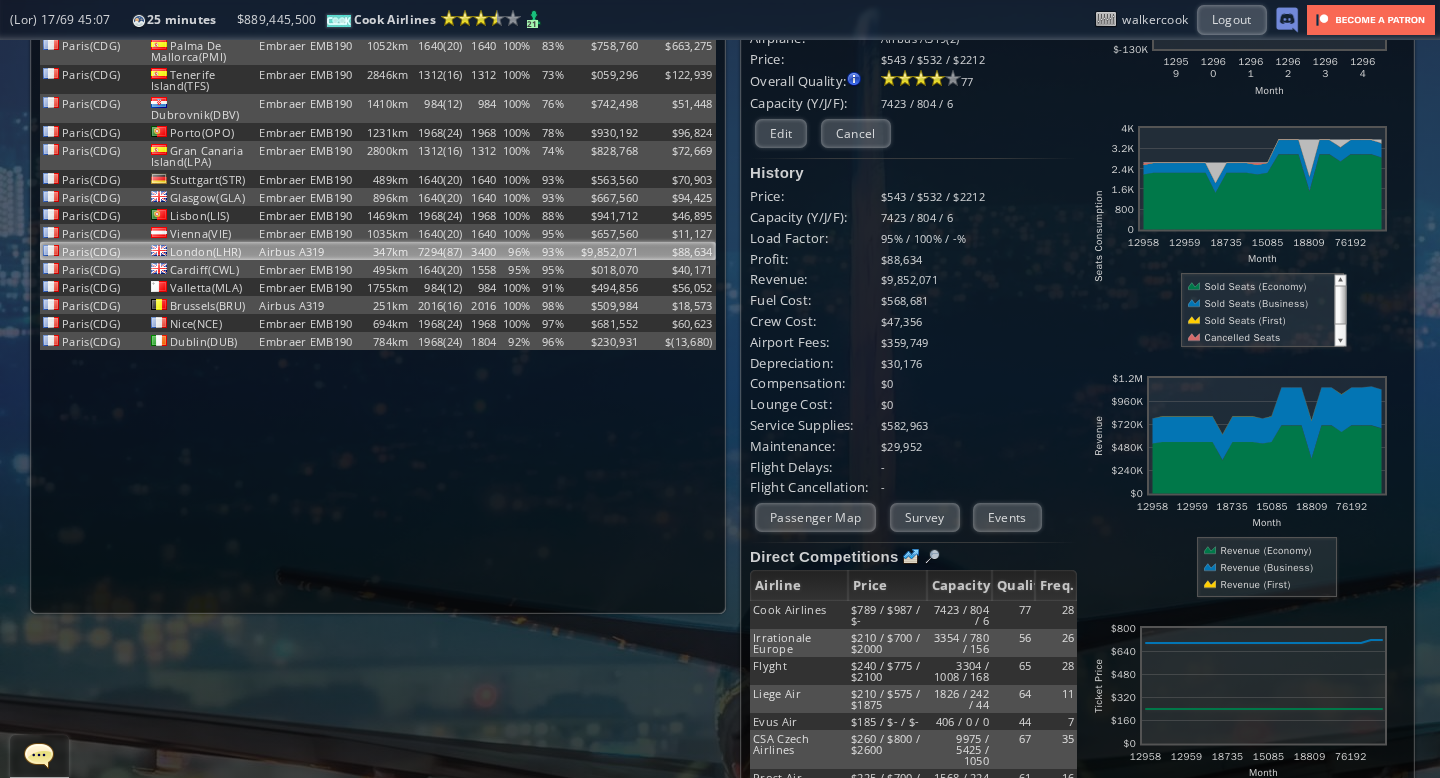 scroll, scrollTop: 132, scrollLeft: 0, axis: vertical 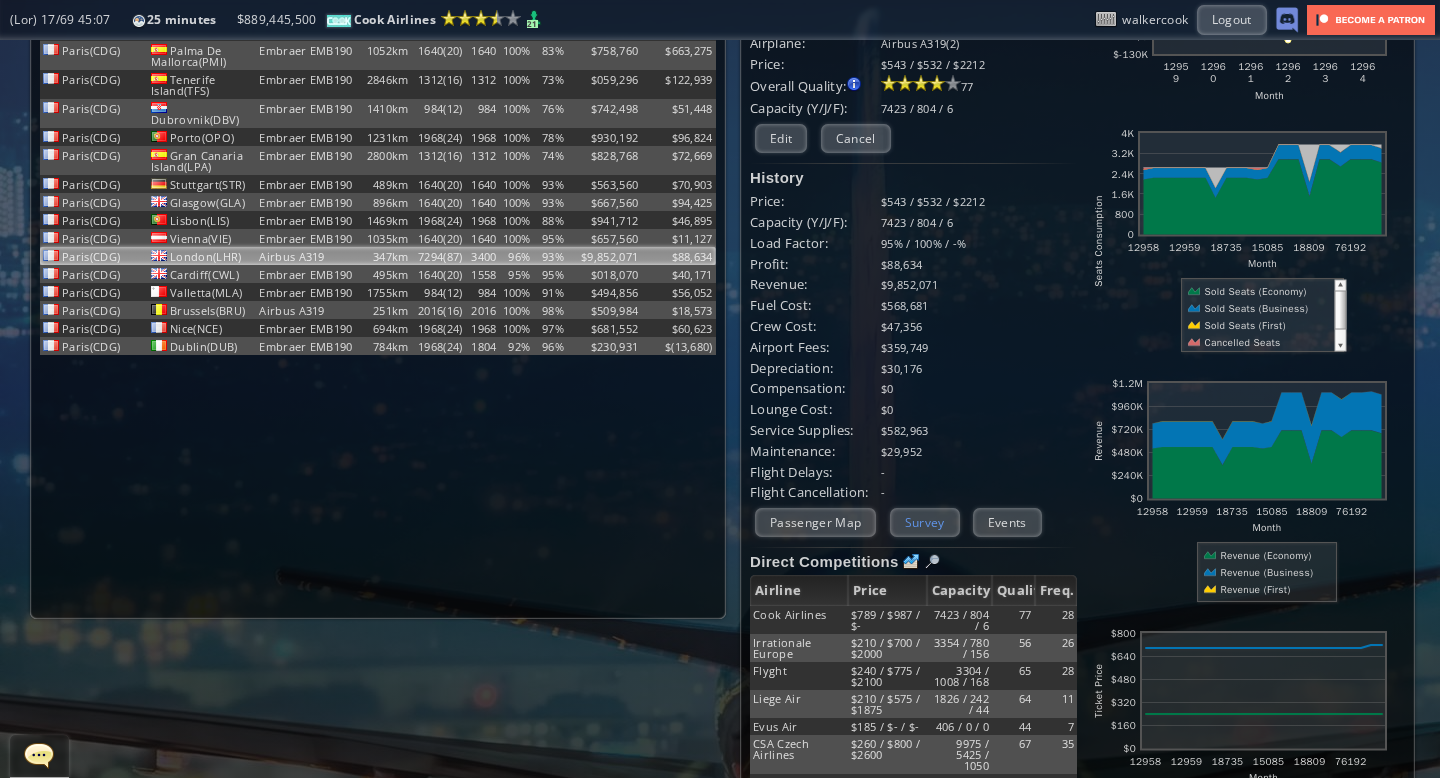 click on "Survey" at bounding box center (925, 522) 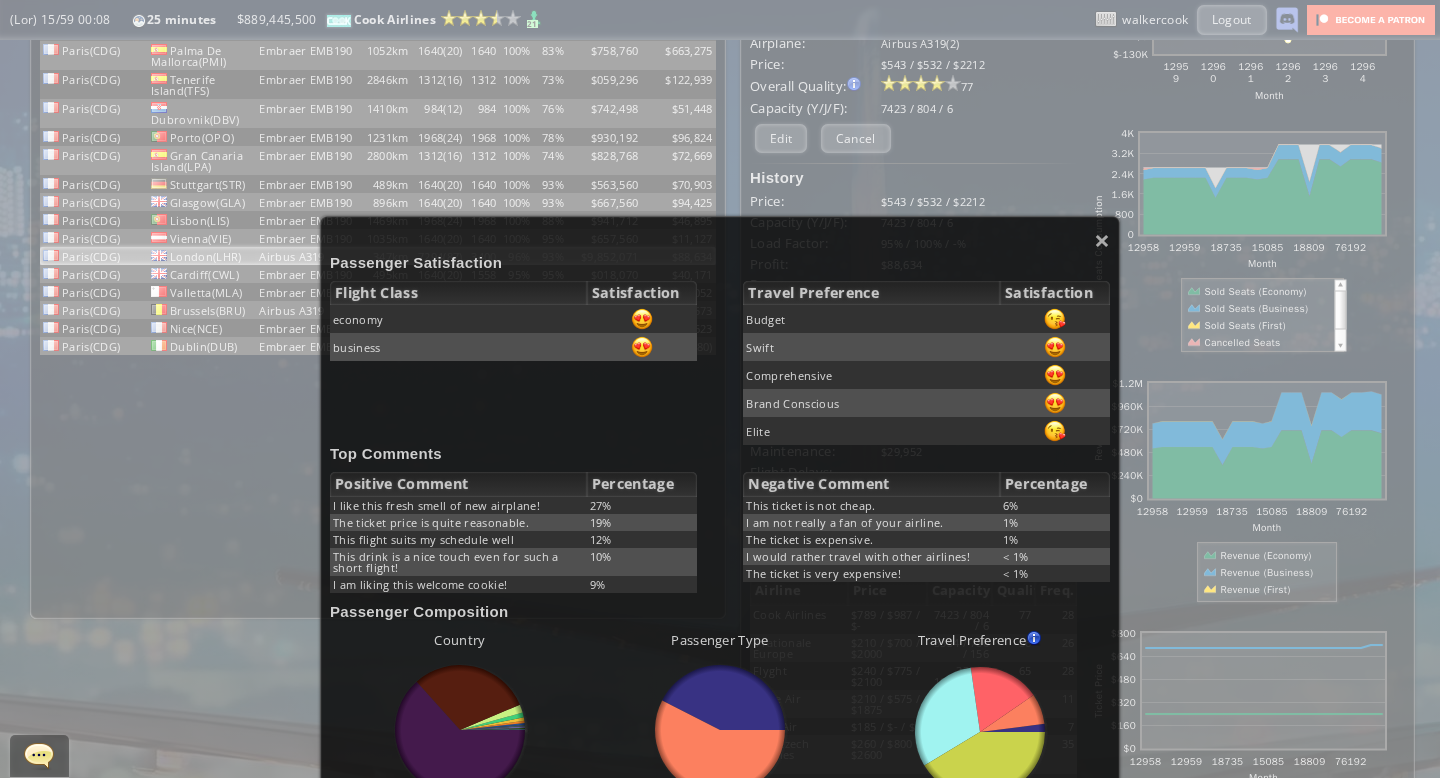 click on "×
Loremipsu Dolorsitamet
Consec Adipi
Elitseddoeiu
tempori utlabore
Etdolo Magnaaliqu
Enimadminimv
Quisno Exerc Ullamcolabori Nisia Exeacommo Conse
Dui Auteirur
Inrepreh Volupta
Velitessec
F null pari excep sinto cu non proident! 41% Sun culpaq offic de molli animidestl. 10% Pers undeom isten er voluptat accu 03% Dolo lauda to r aper eaque ipsa qua abil i verit quasia! 23% B vi dictae nemo enimips quiavo! 7%
Aspernat Autodit
Fugitconse
Magn dolore eo rat sequi. 8% N ne por quisqu d adi nu eius moditem. 2% Inc magnam qu etiamminu. 2% S nobis eligen optioc nihi imped quoplace! < 4% Fac possim as repe temporibu! < 7%
Autemquib Officiisdeb
Rerumne
saepeevenietvoluptatesre Recusan itaqu. Earumh tene. sapientedelectusreiciend Volupt 9,868 8,354" at bounding box center (720, 774) 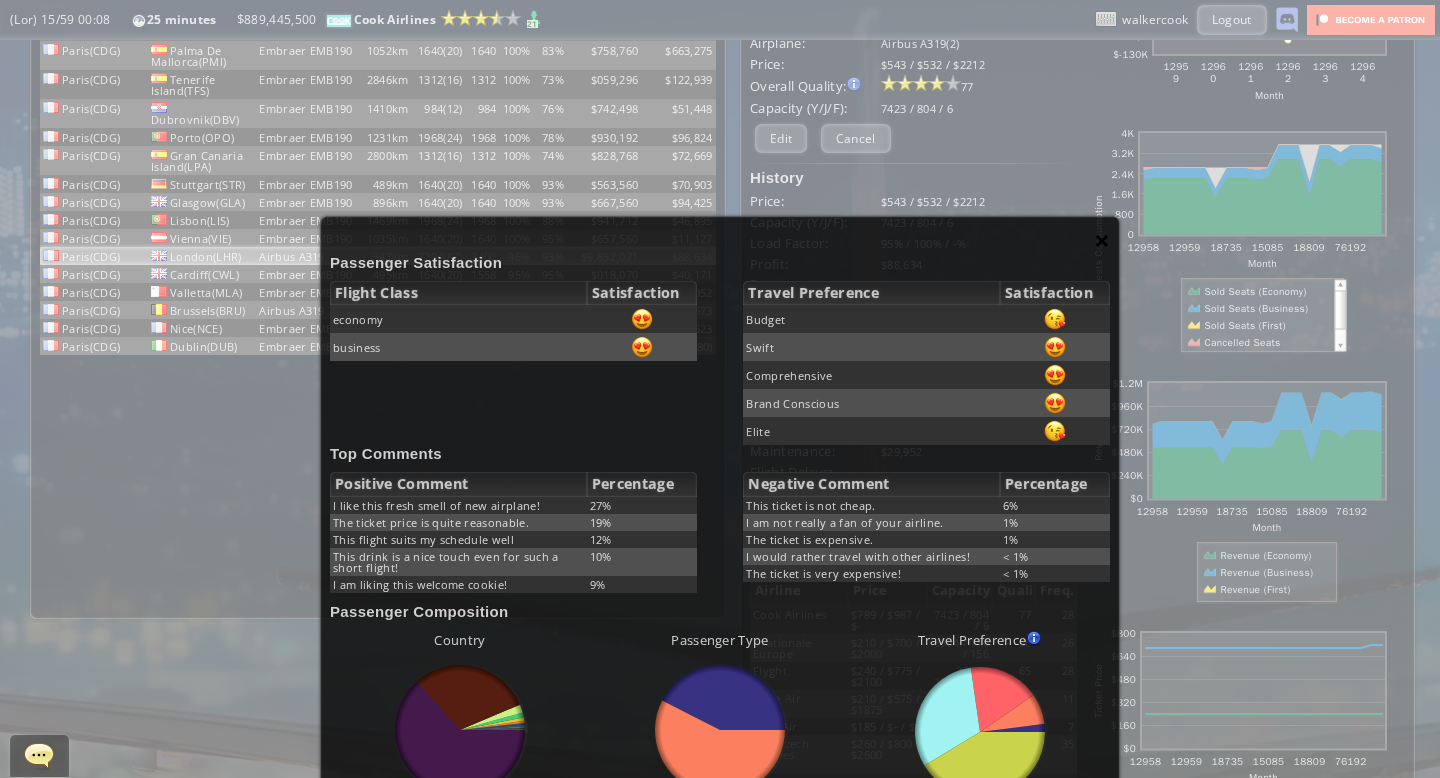 click on "×" at bounding box center (1102, 240) 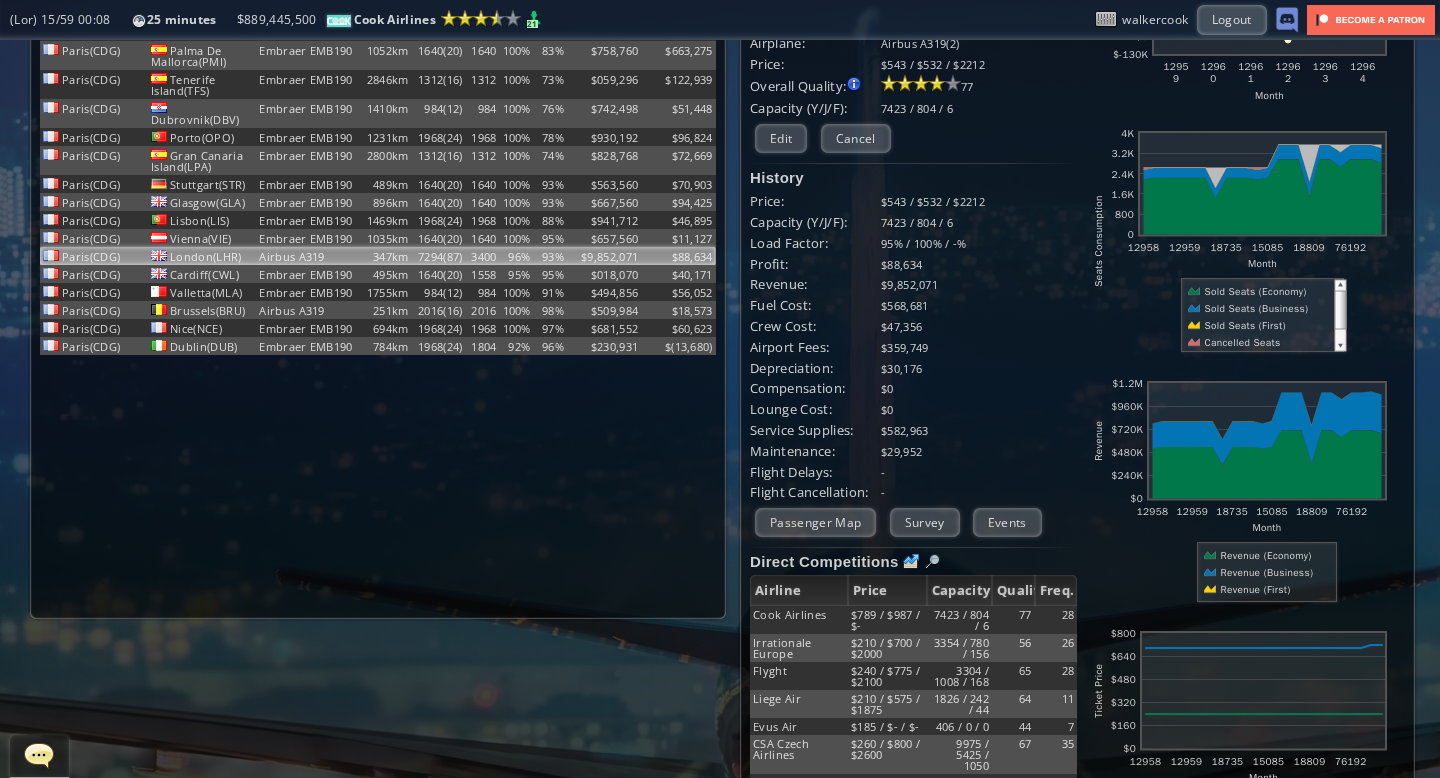 scroll, scrollTop: 0, scrollLeft: 0, axis: both 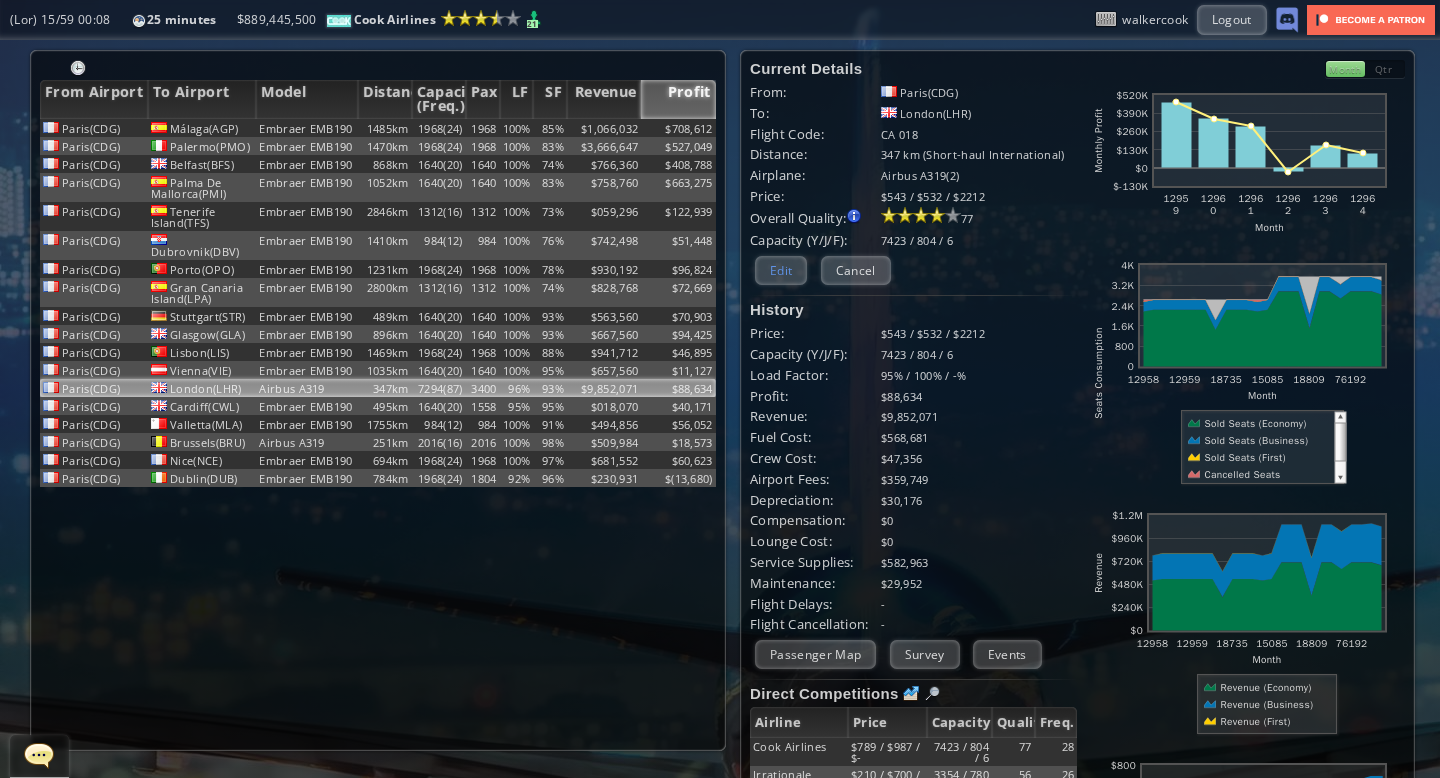 click on "Edit" at bounding box center (781, 270) 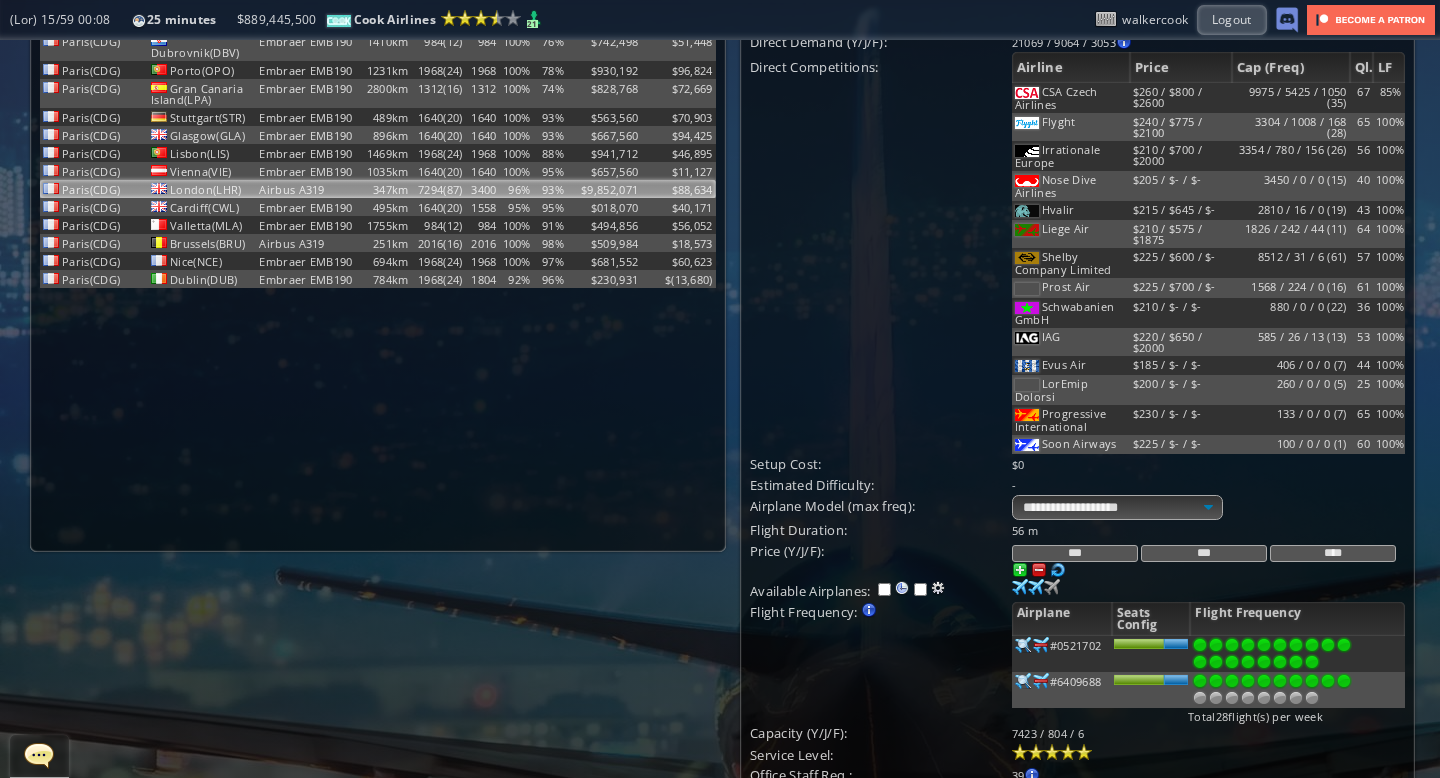 scroll, scrollTop: 199, scrollLeft: 0, axis: vertical 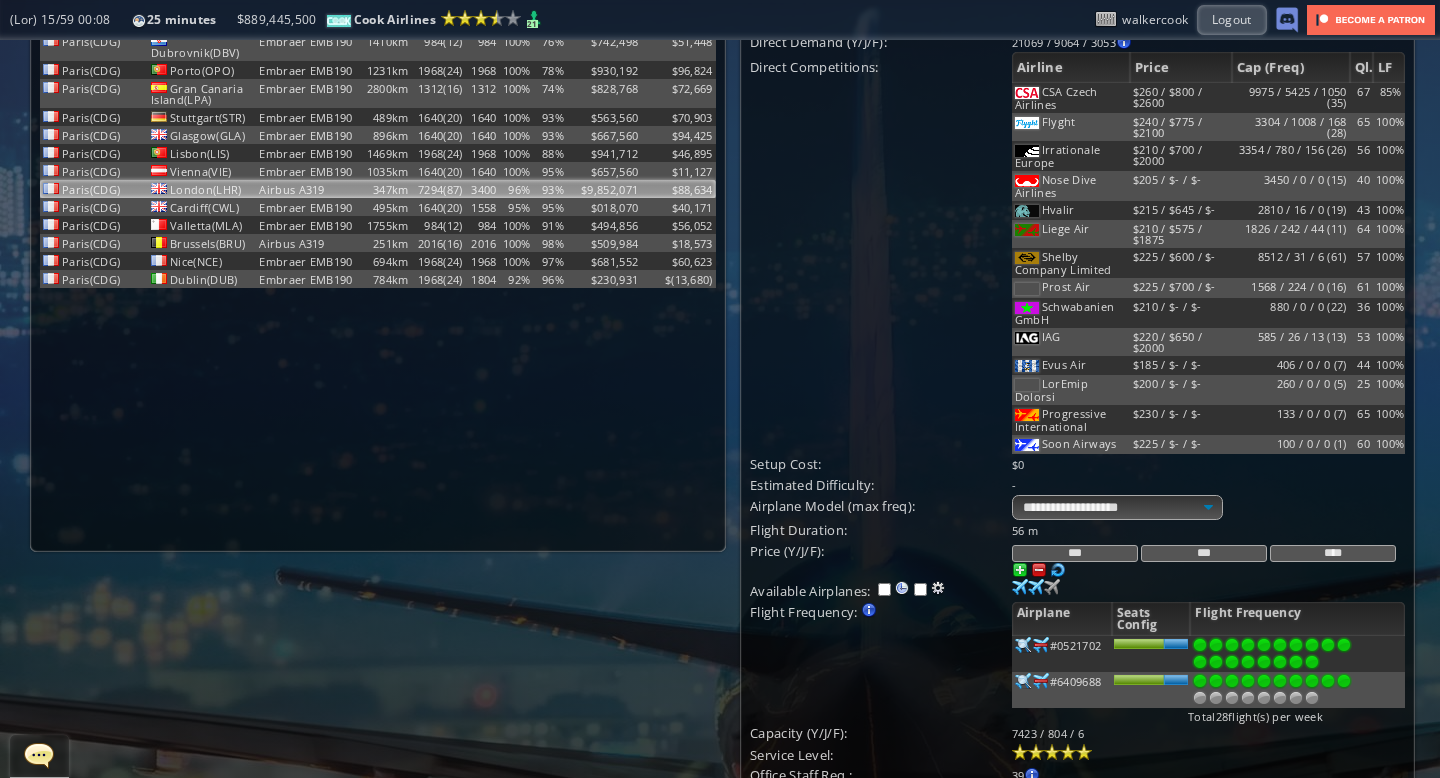 click on "***" at bounding box center [1075, 553] 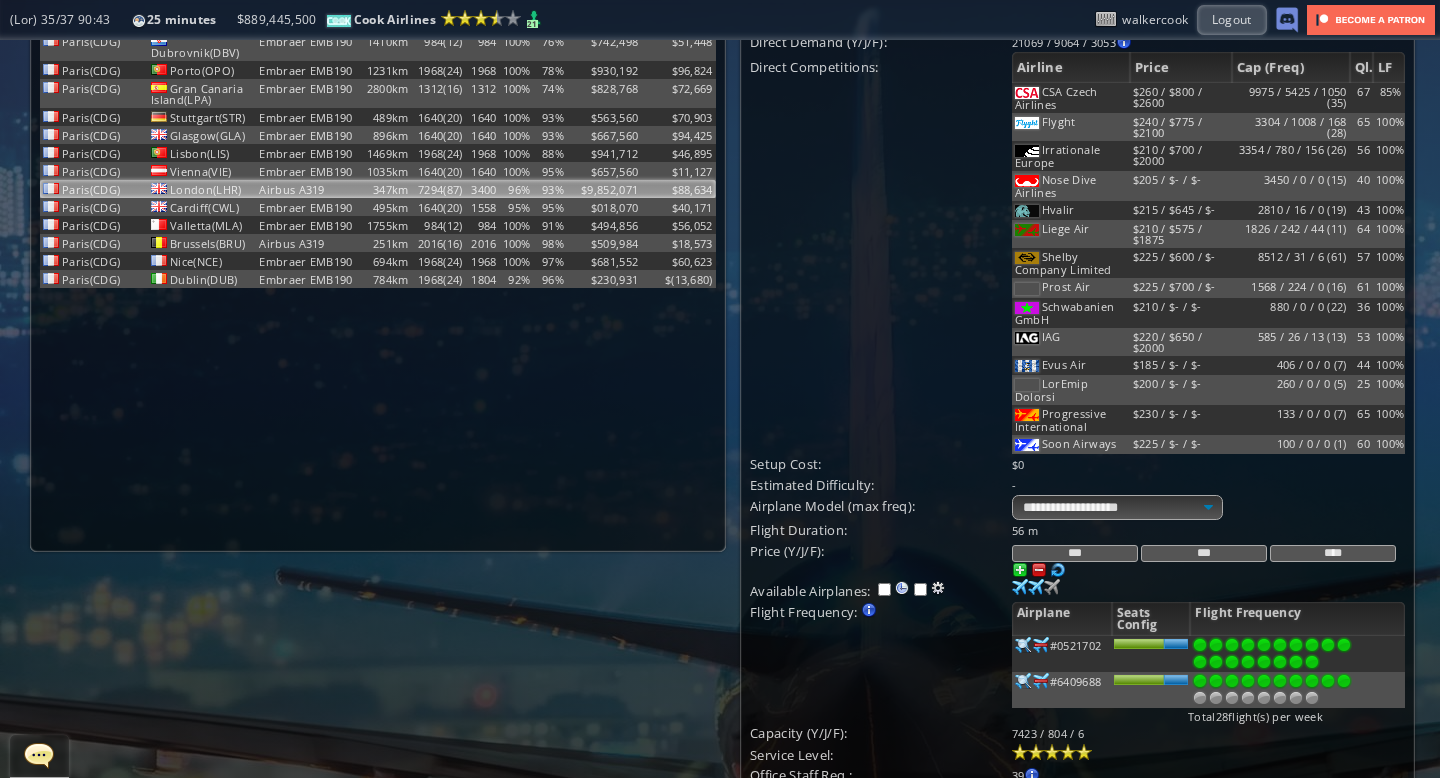 type on "***" 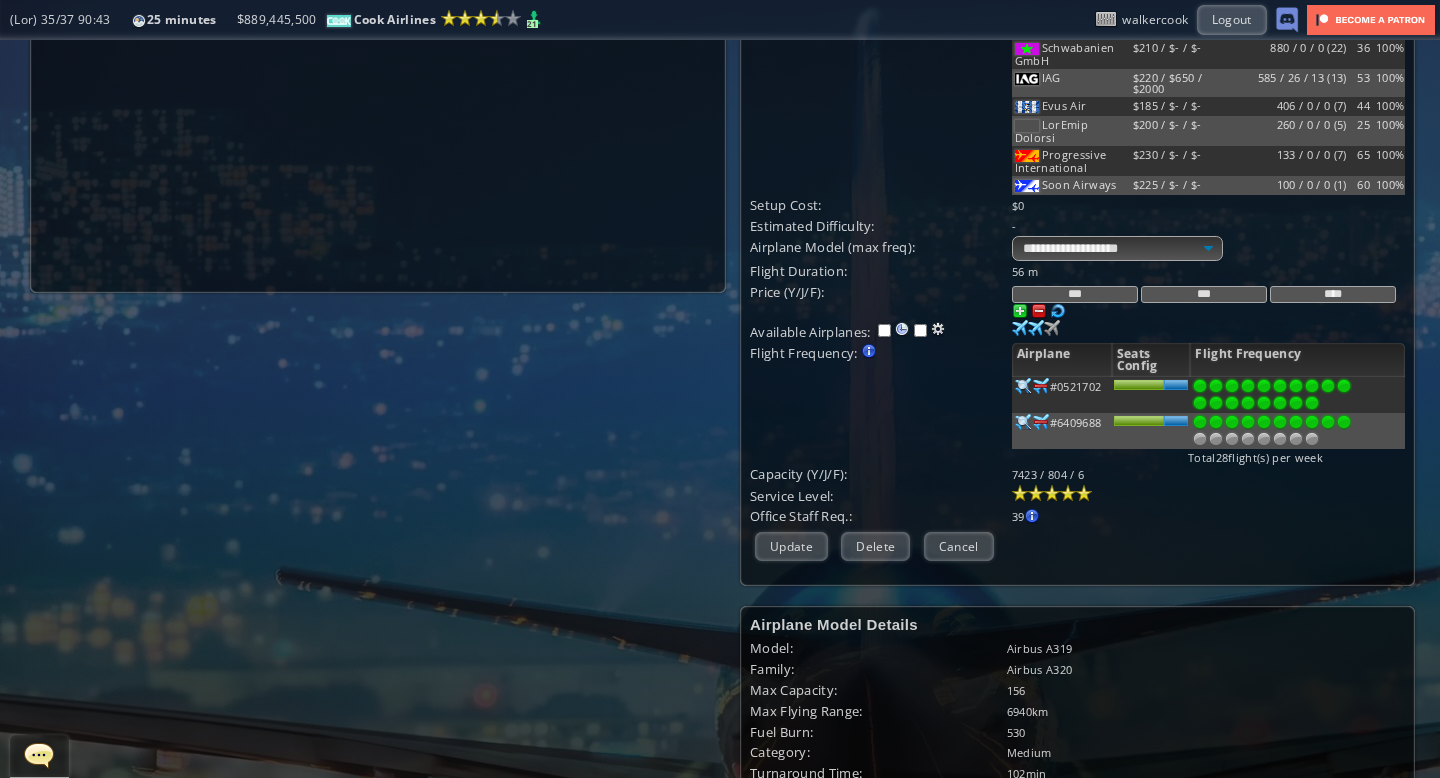 scroll, scrollTop: 456, scrollLeft: 0, axis: vertical 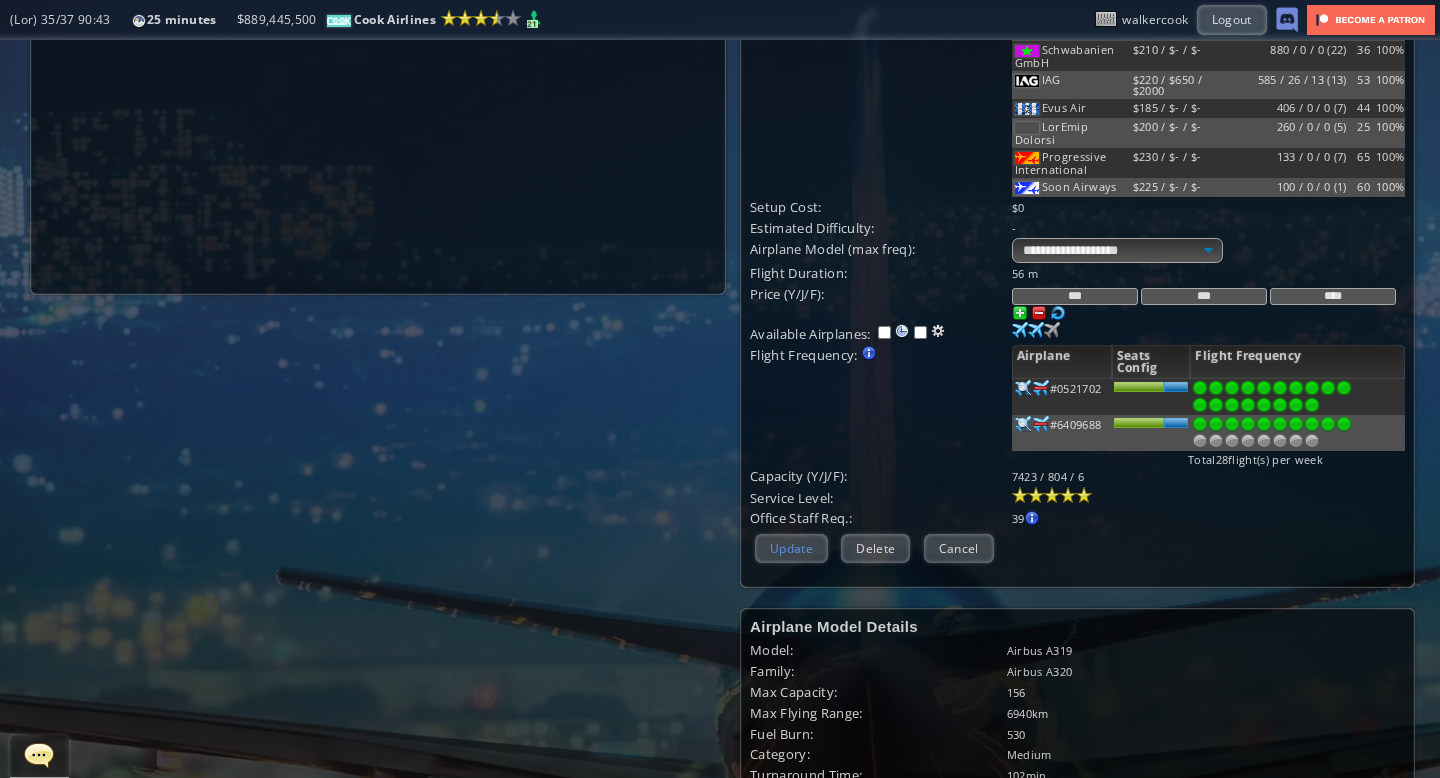 type on "***" 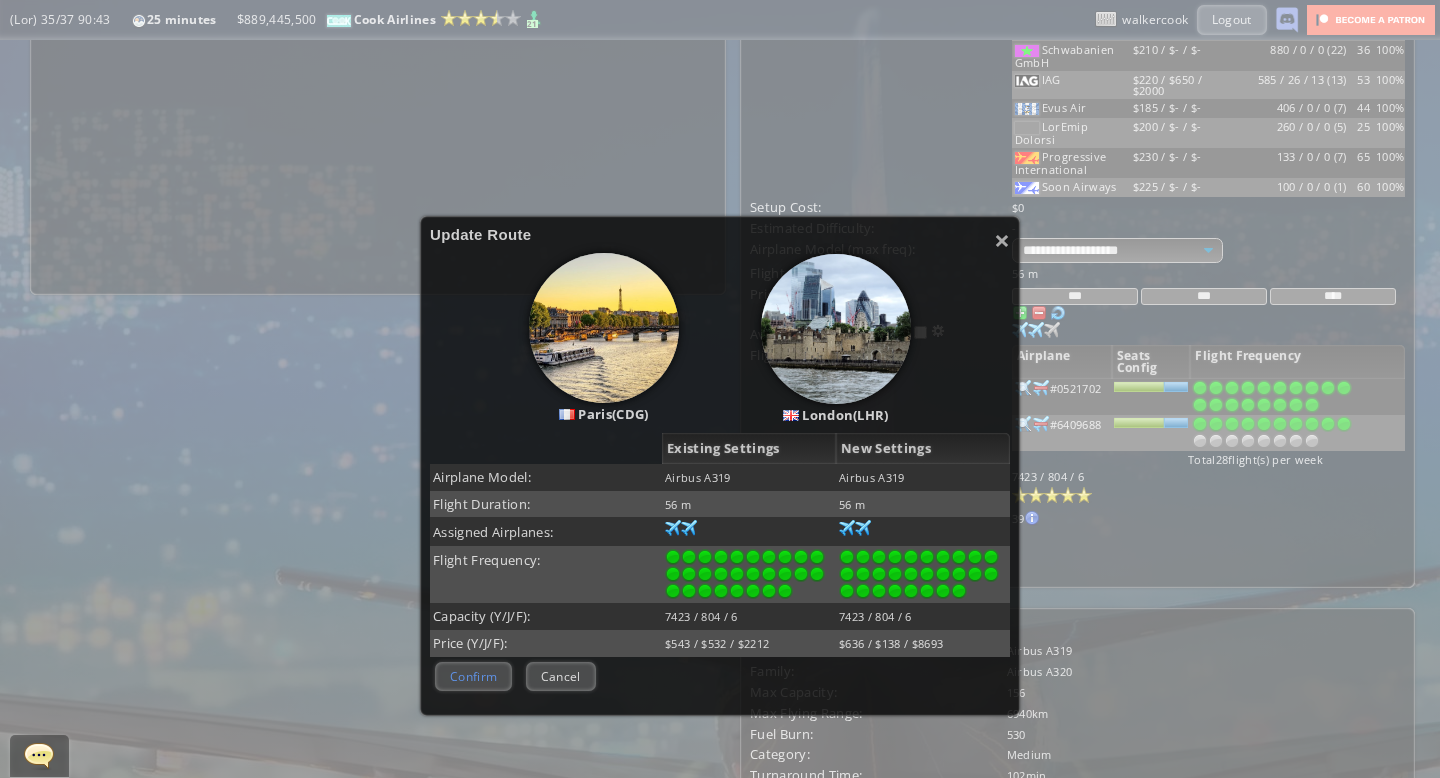 click on "Confirm" at bounding box center (473, 676) 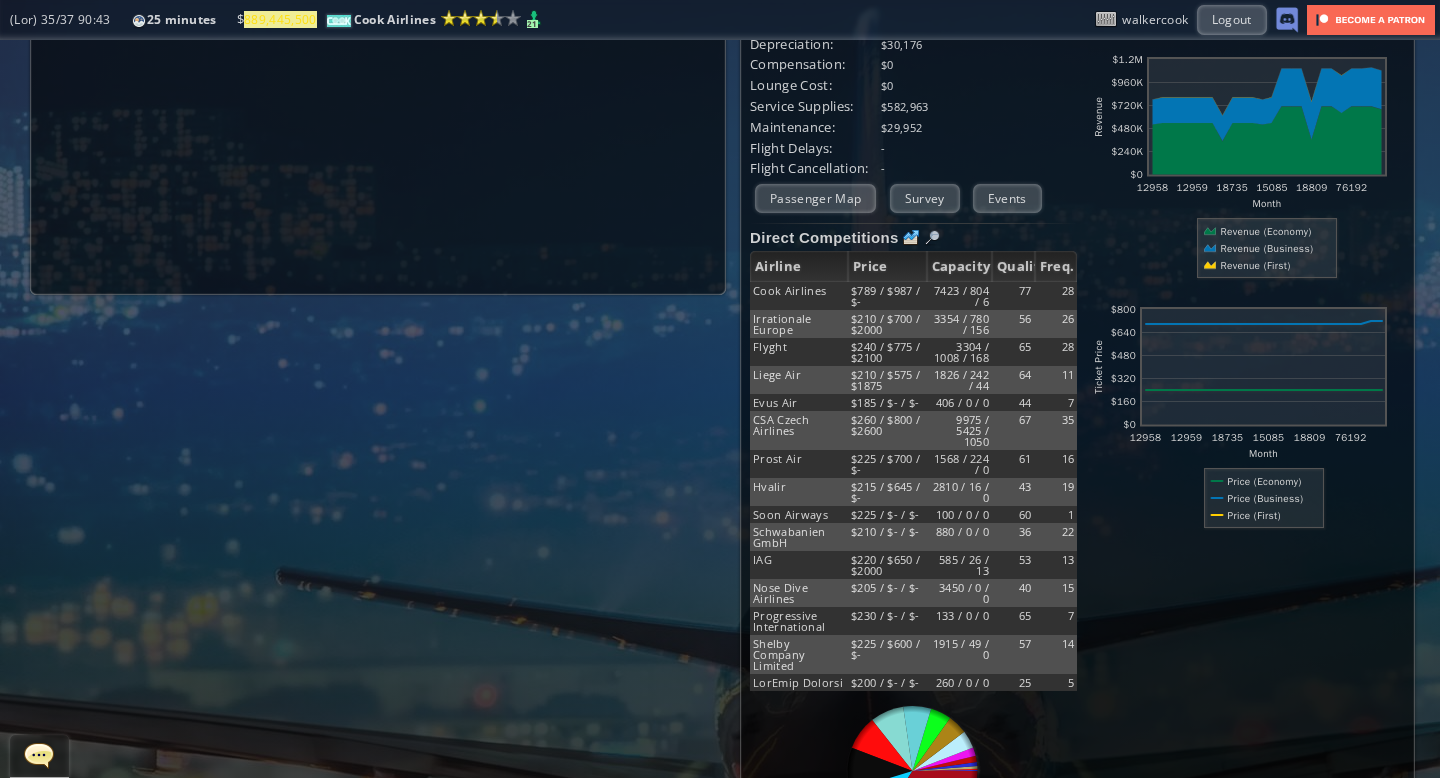 scroll, scrollTop: 0, scrollLeft: 0, axis: both 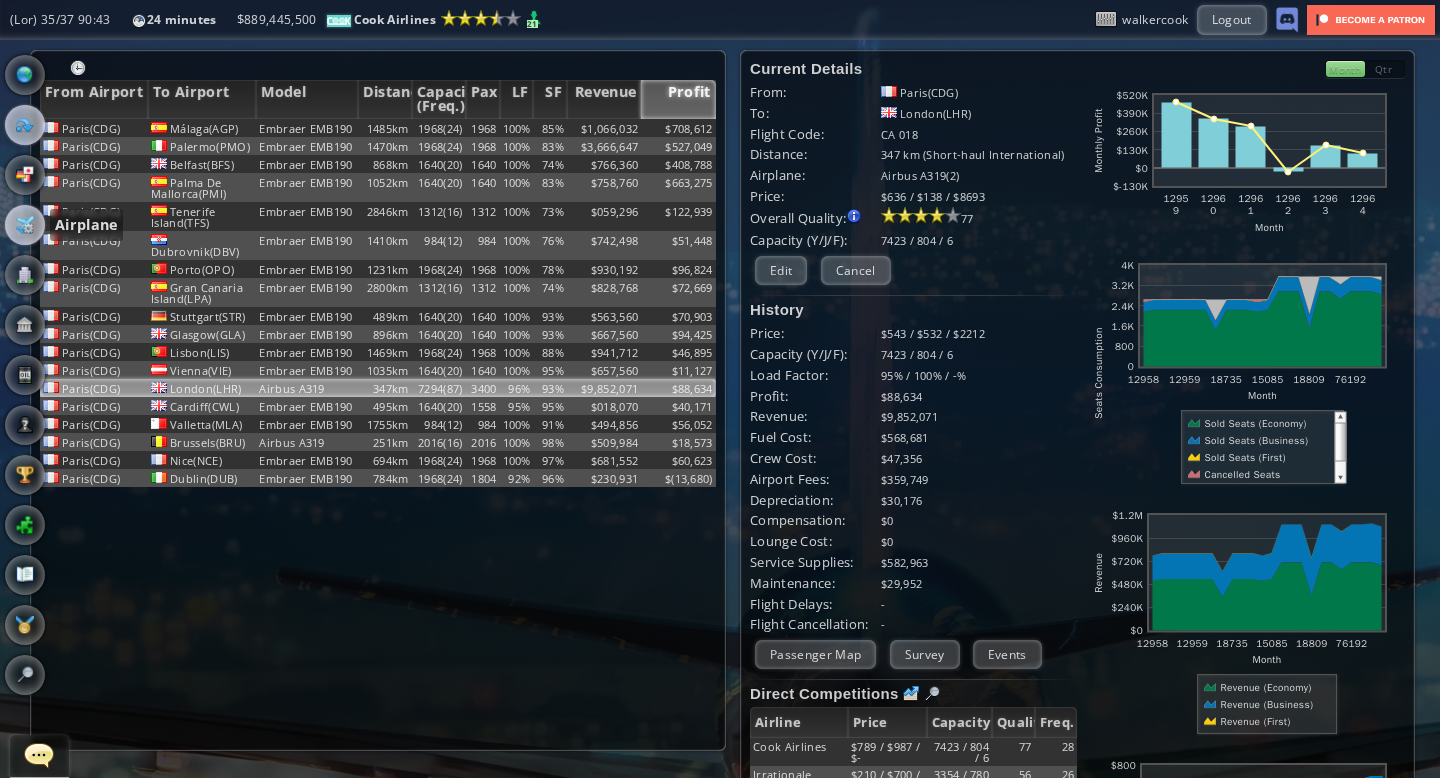 click at bounding box center [25, 225] 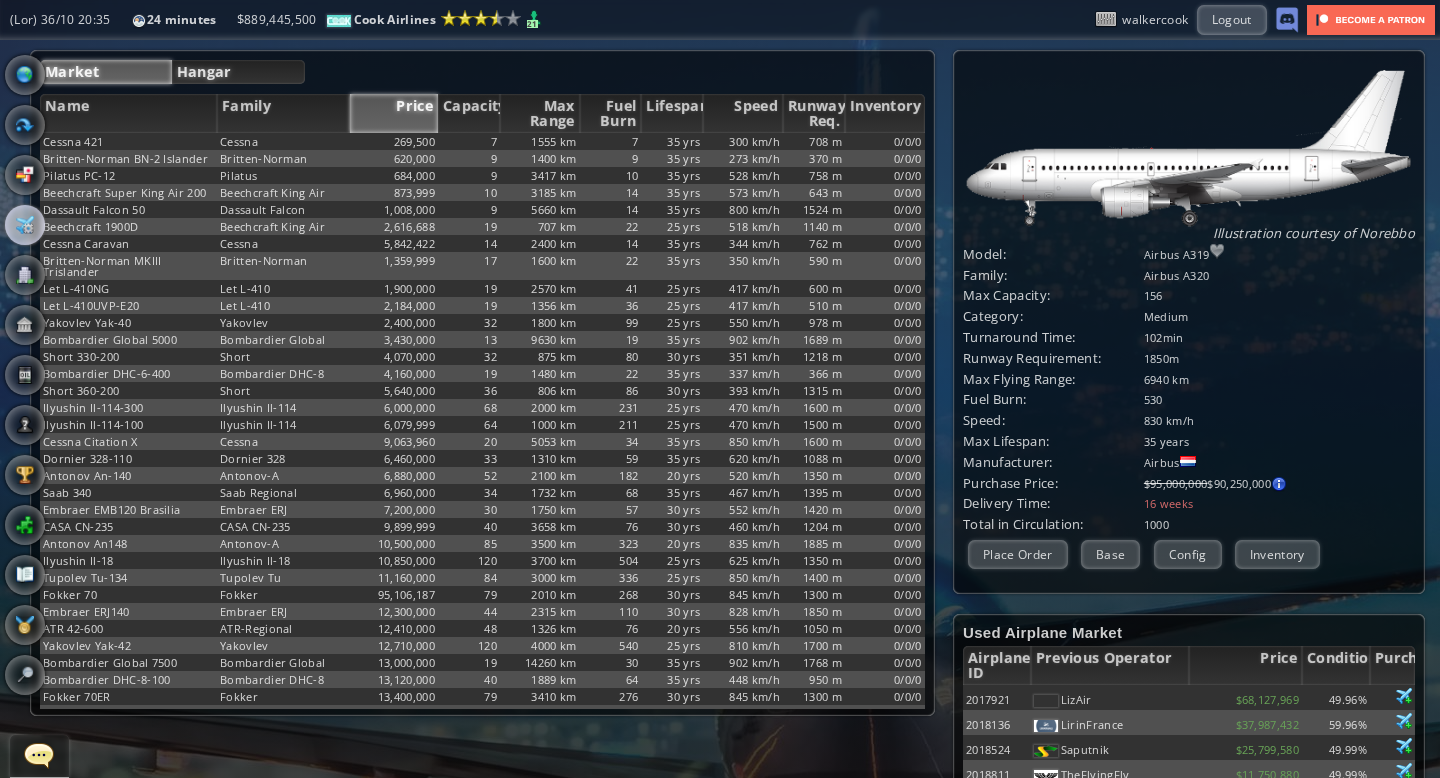 click on "Hangar" at bounding box center [239, 72] 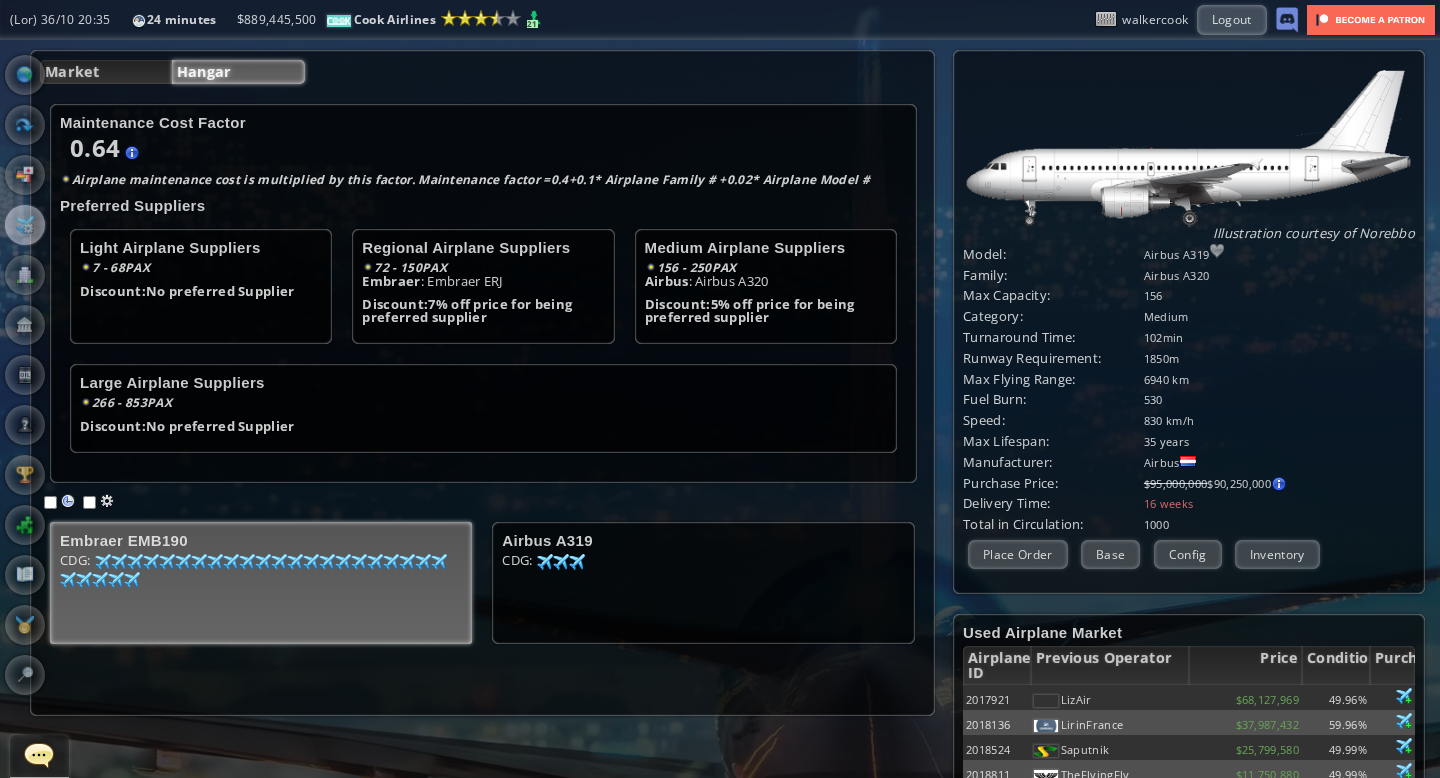 click on "LOR: 88 79 81 42 66 78 28 76 25 41 43 44 13 32 11 59 54 81 61 57 86 92 39 82 69 90 33 20 84 55 38 54 85 86 17 96 83 68 38 52 84 42 86 28 38 54 97 61 06 26 95 76 51 46" at bounding box center (261, 589) 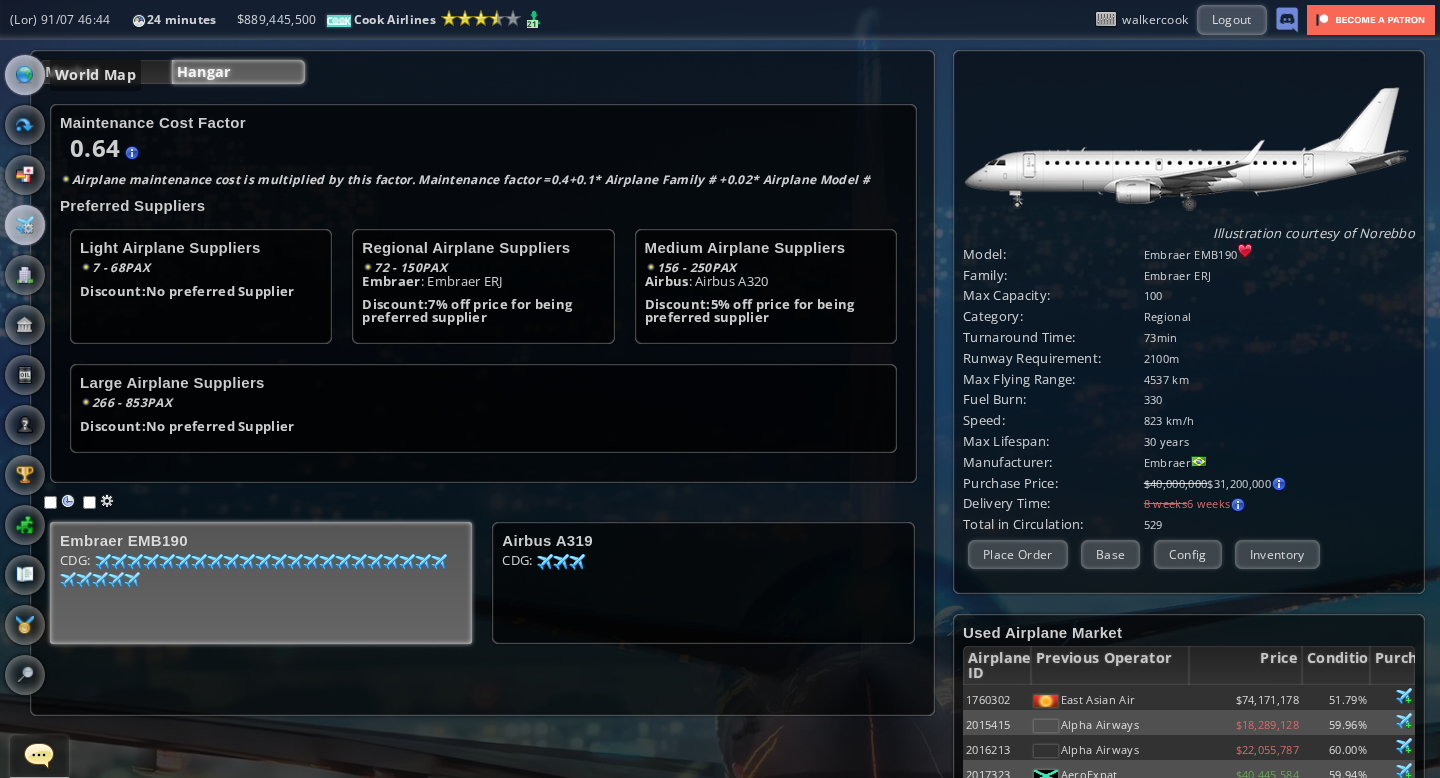 click at bounding box center [25, 75] 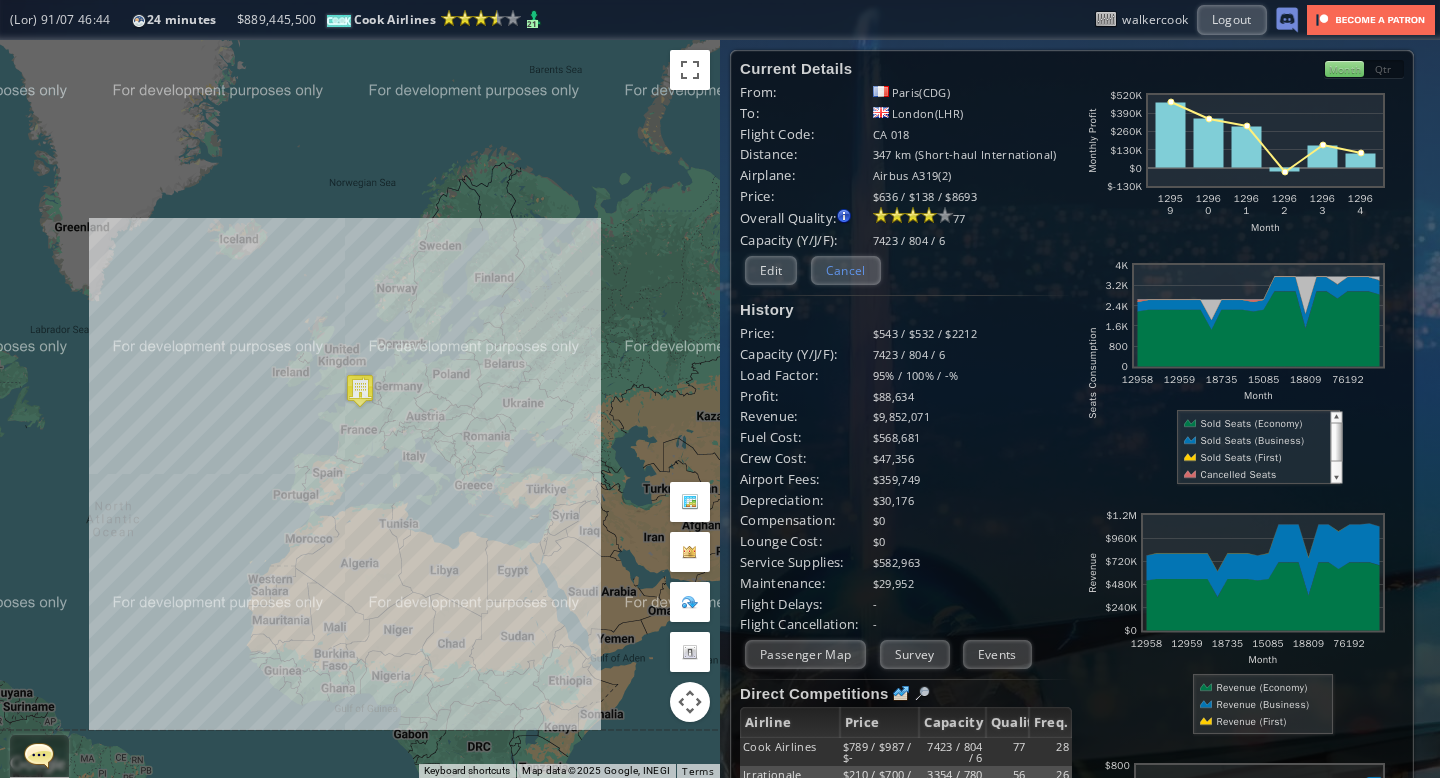 click on "Cancel" at bounding box center (846, 270) 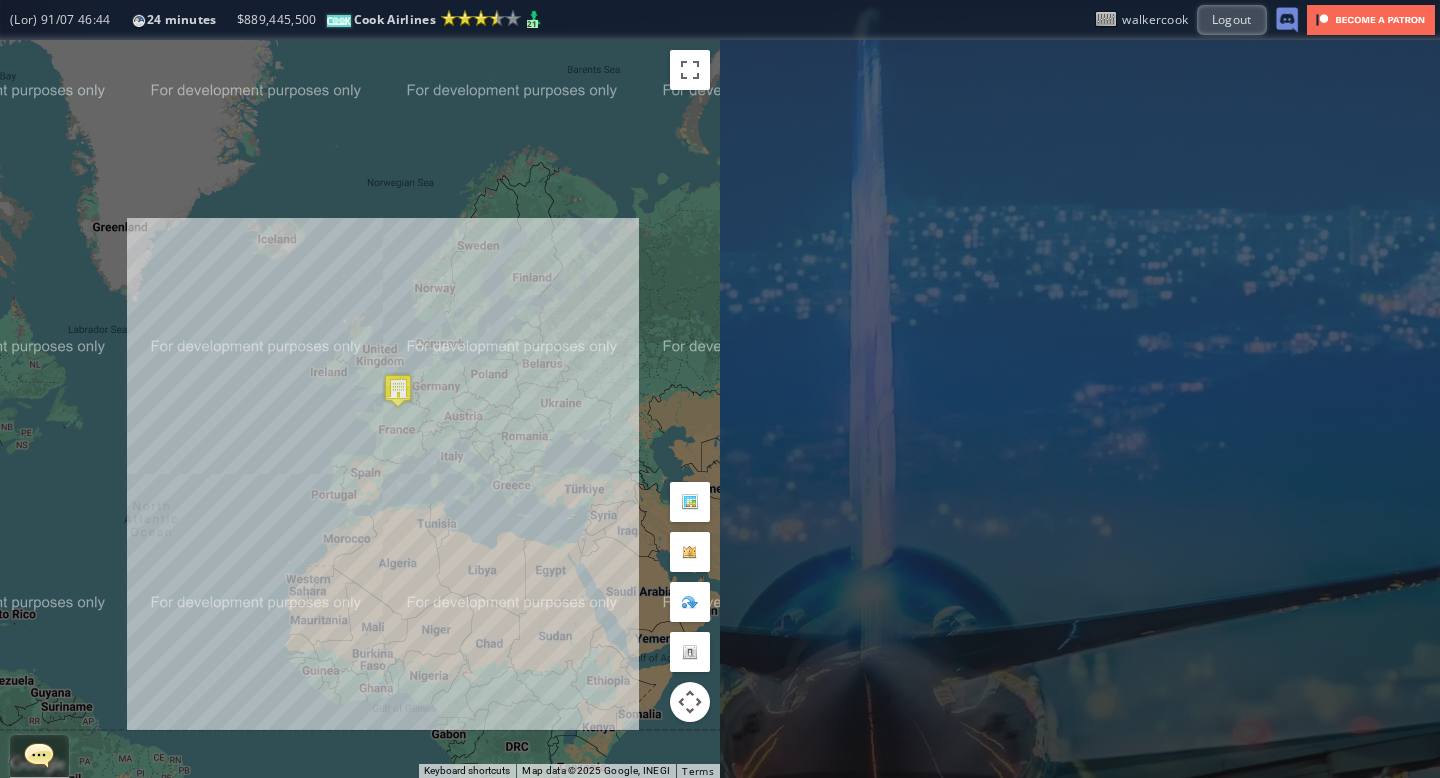 drag, startPoint x: 469, startPoint y: 347, endPoint x: 509, endPoint y: 347, distance: 40 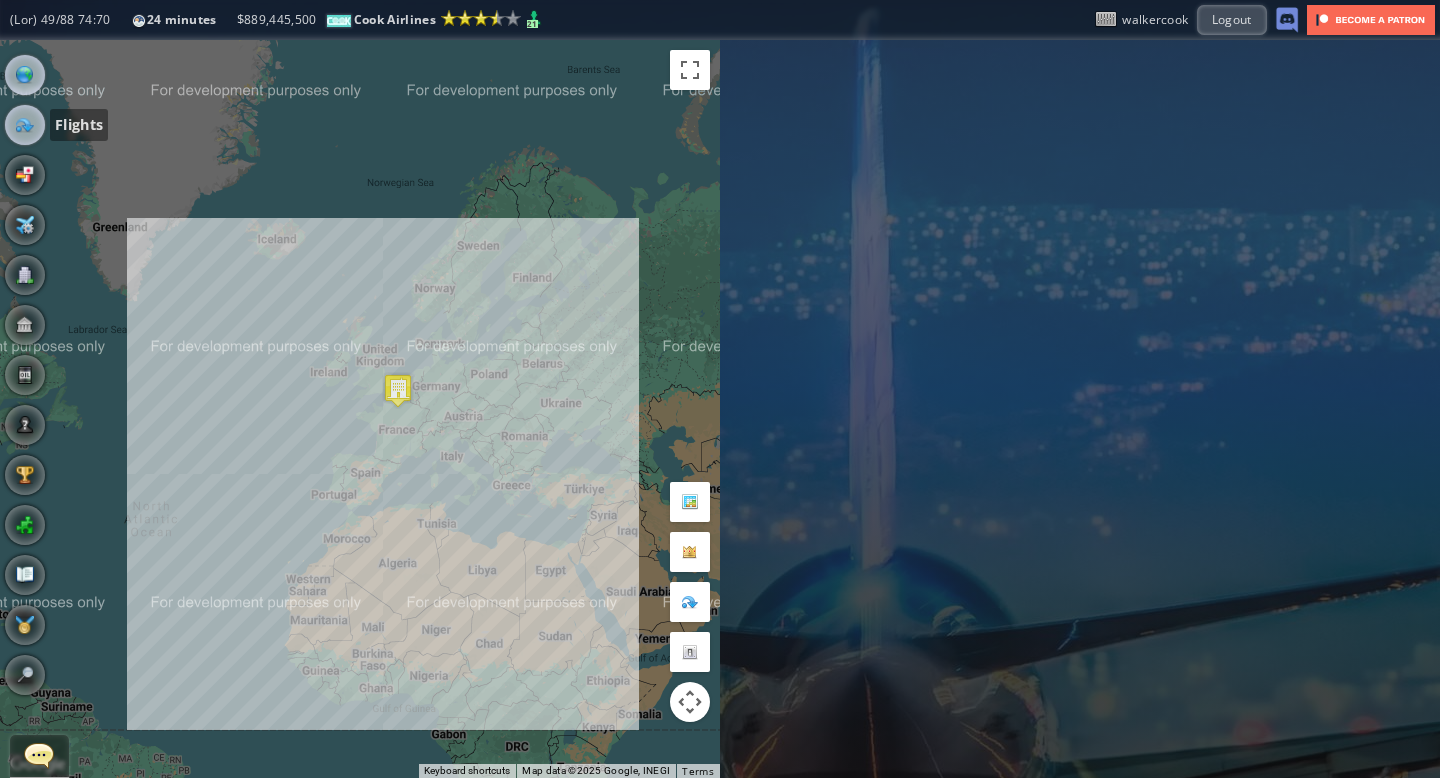 click at bounding box center (25, 125) 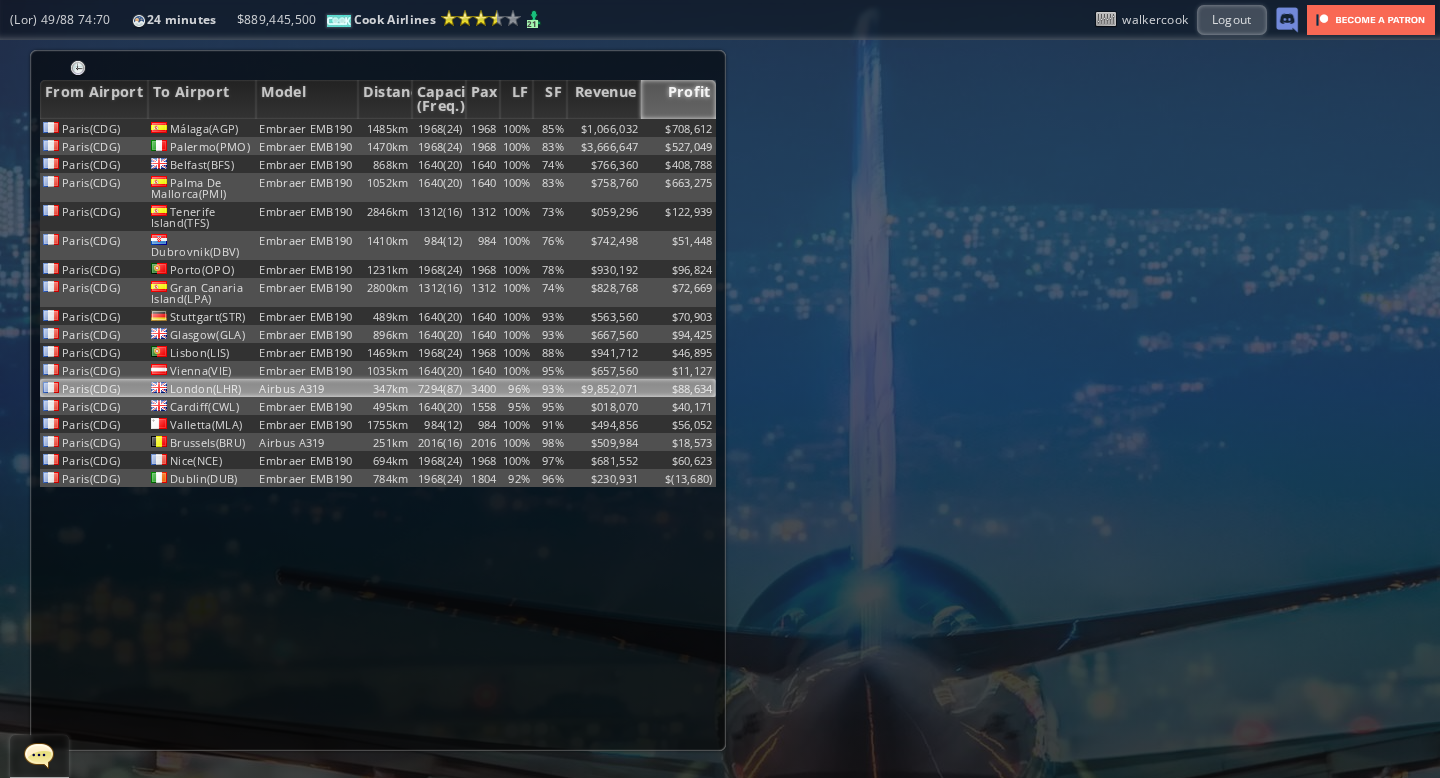 click on "$9,852,071" at bounding box center [604, 128] 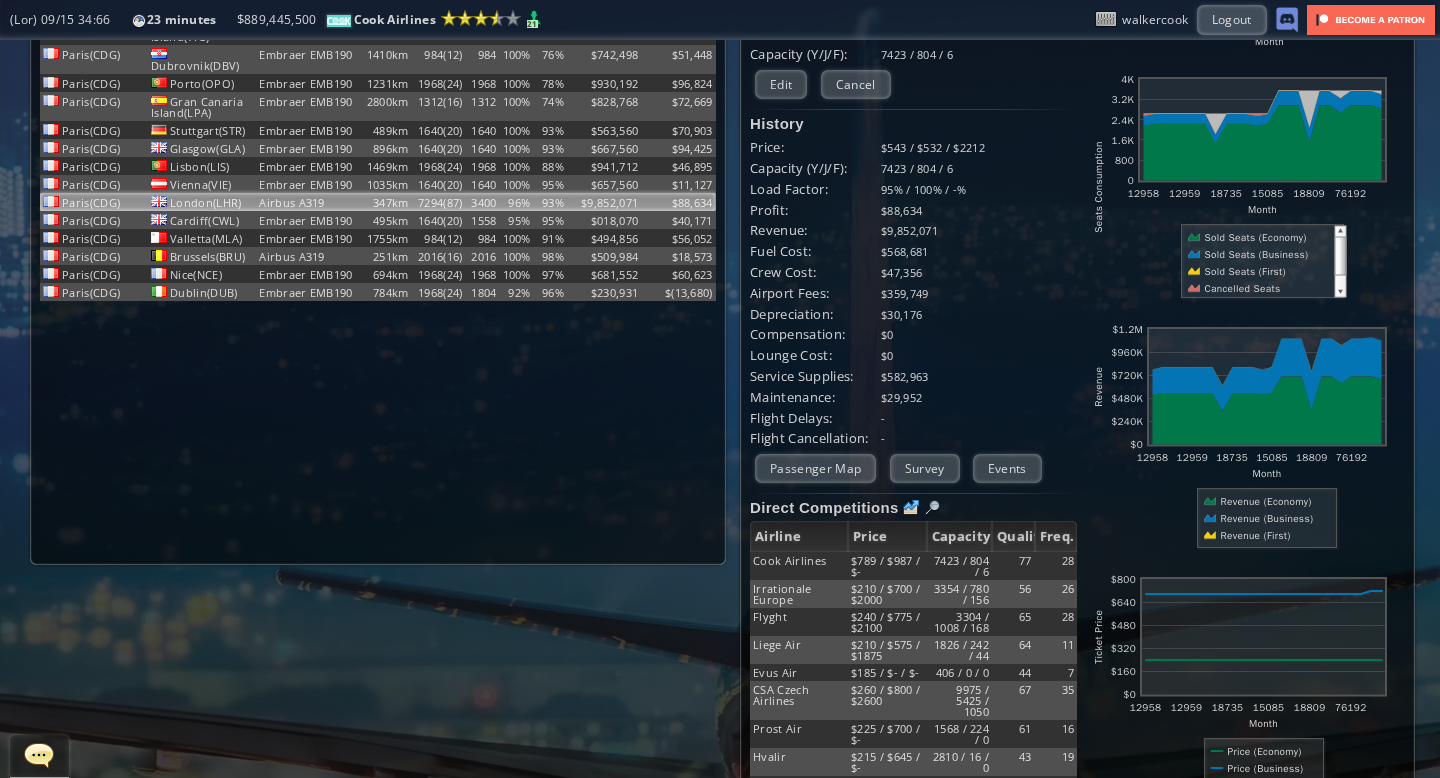 scroll, scrollTop: 0, scrollLeft: 0, axis: both 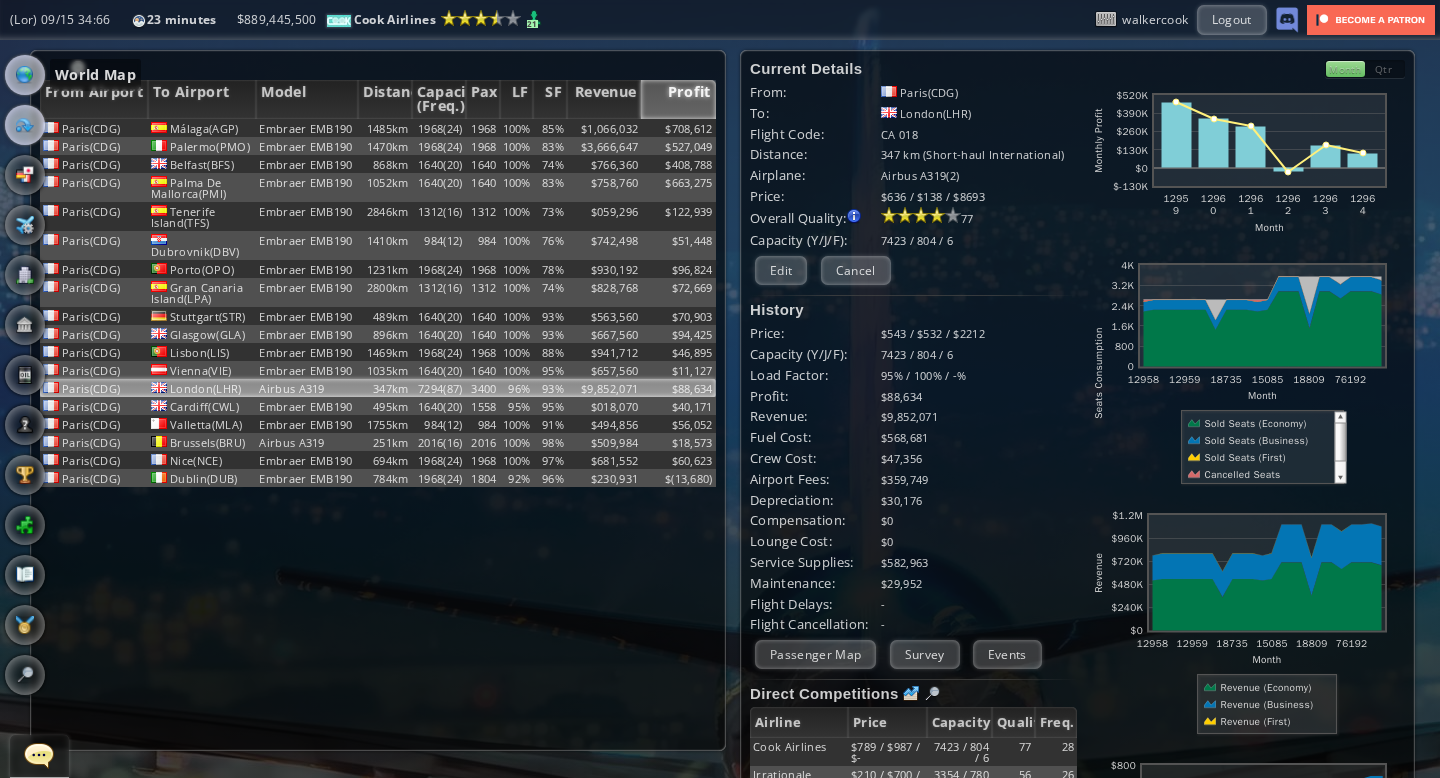 click at bounding box center [25, 75] 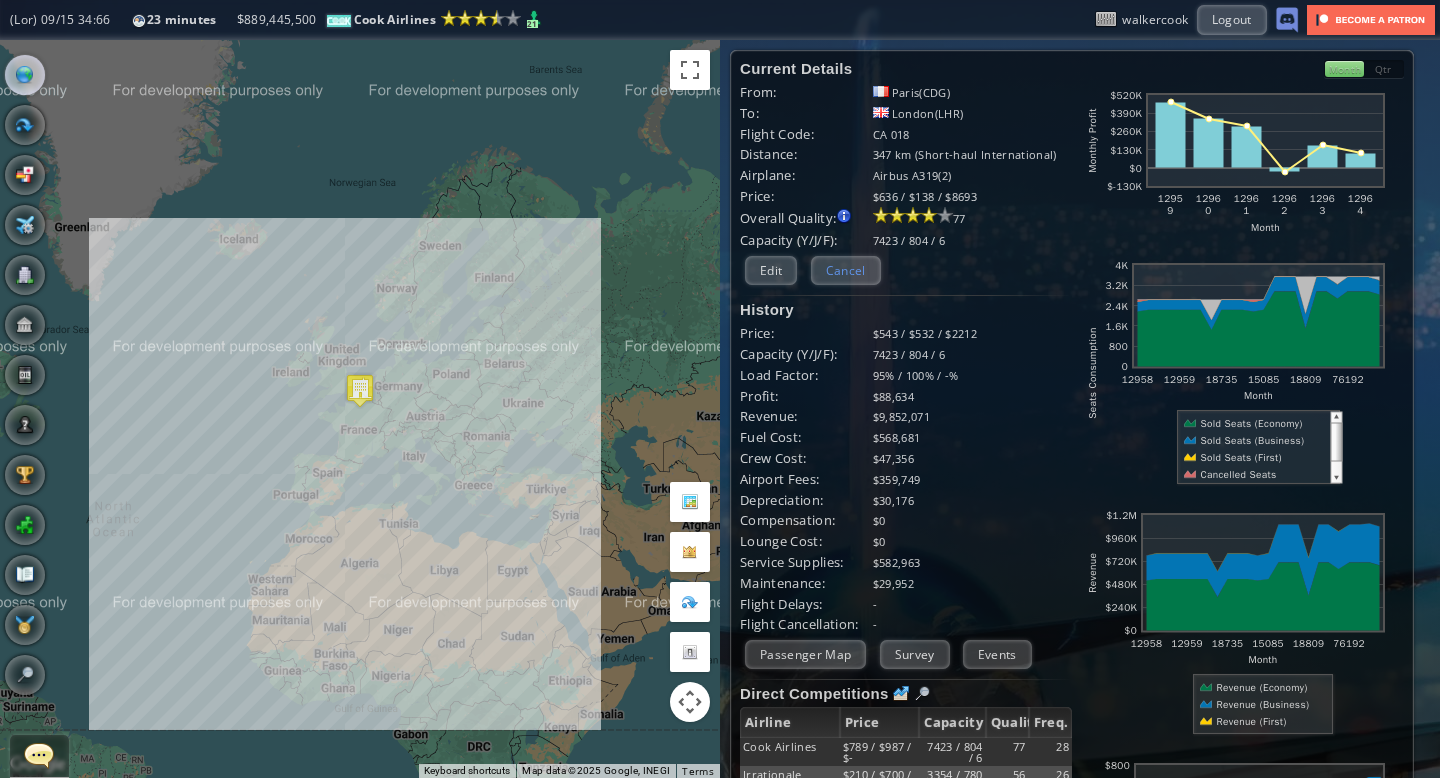 click on "Cancel" at bounding box center [846, 270] 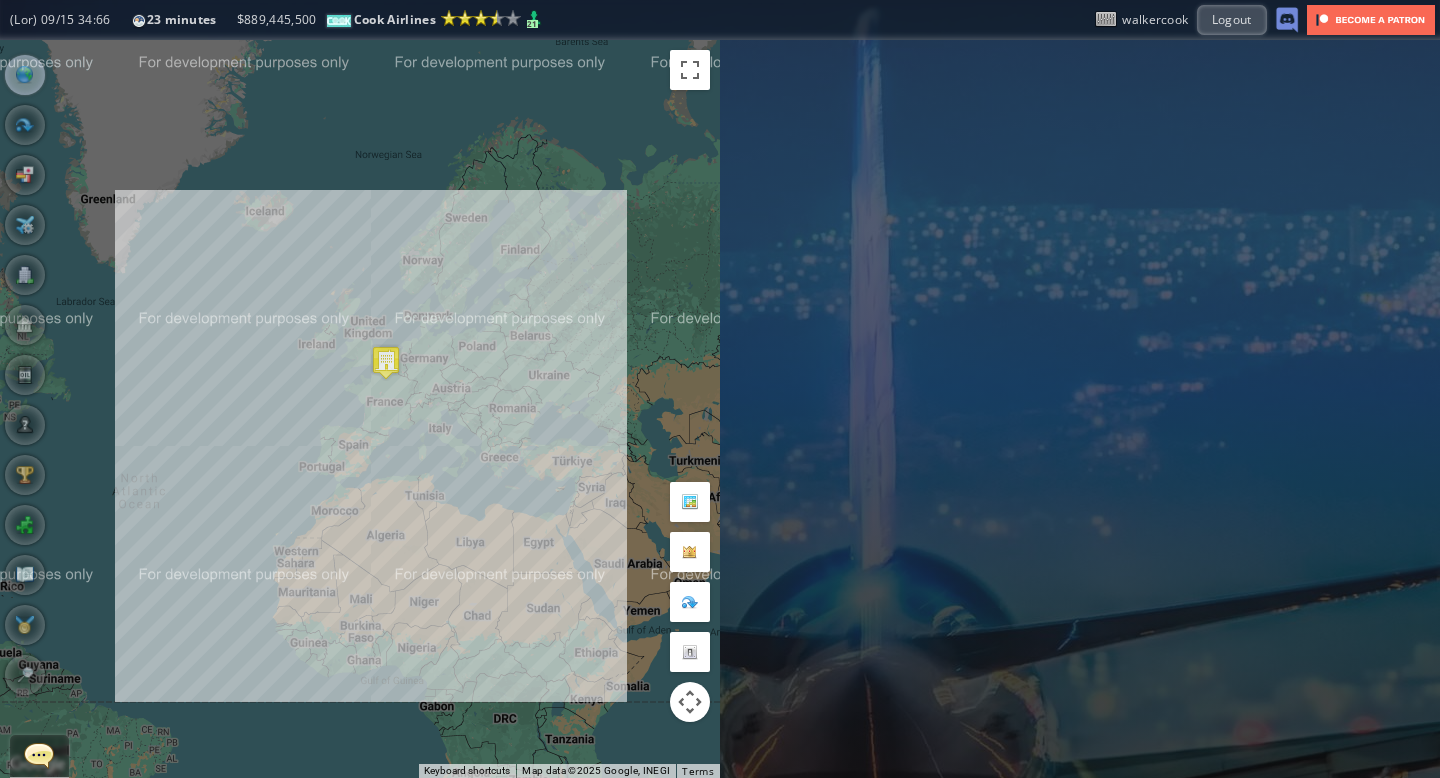 drag, startPoint x: 509, startPoint y: 282, endPoint x: 537, endPoint y: 253, distance: 40.311287 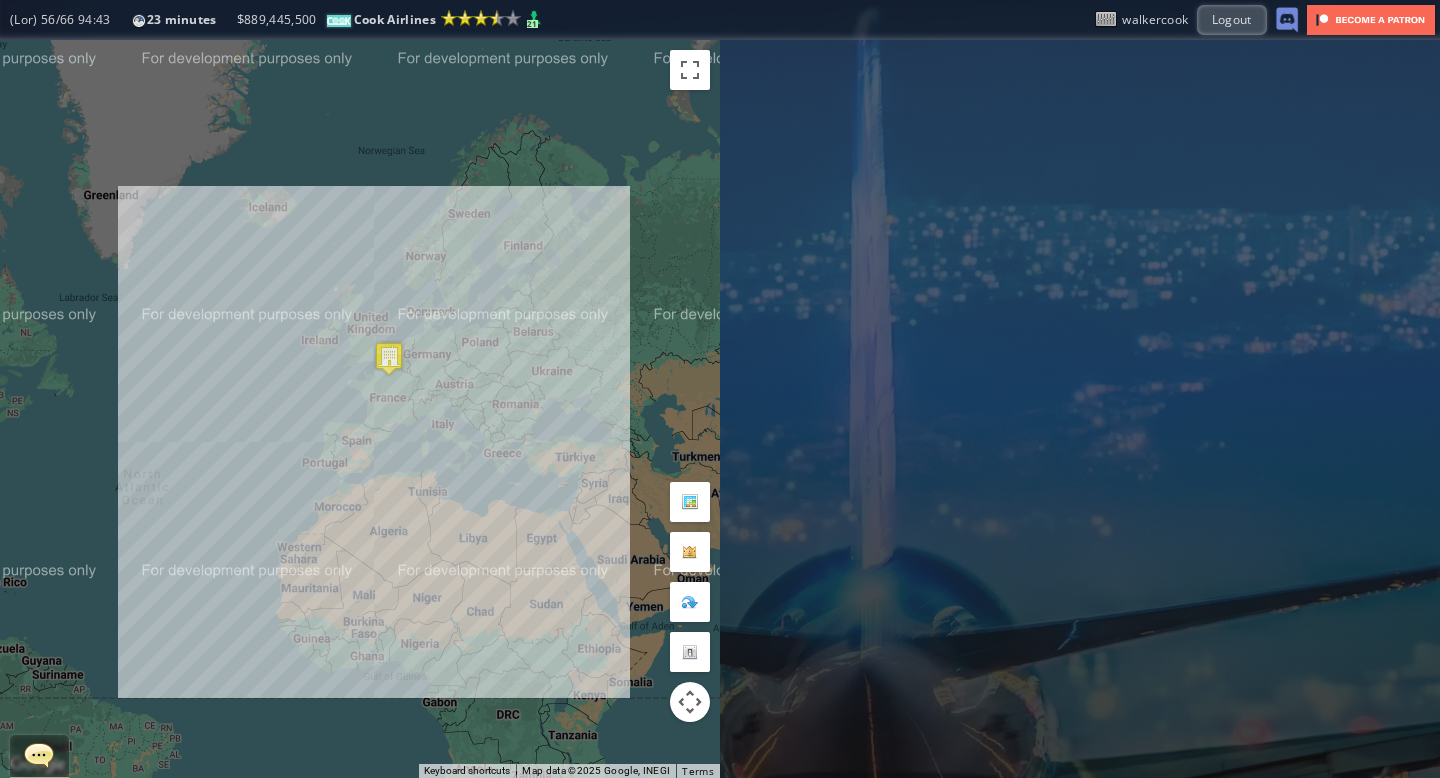 click on "To navigate, press the arrow keys." at bounding box center (360, 409) 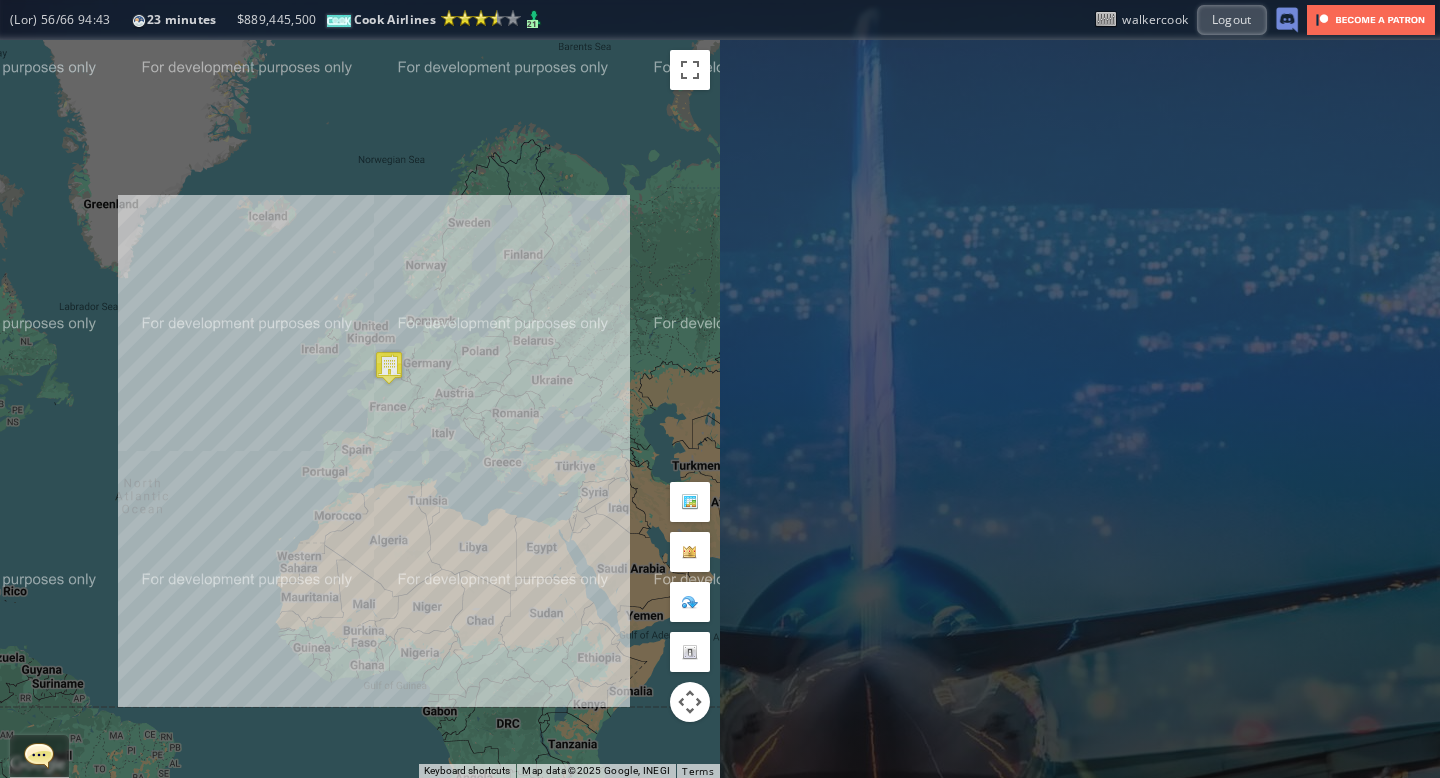 click on "To navigate, press the arrow keys." at bounding box center [360, 409] 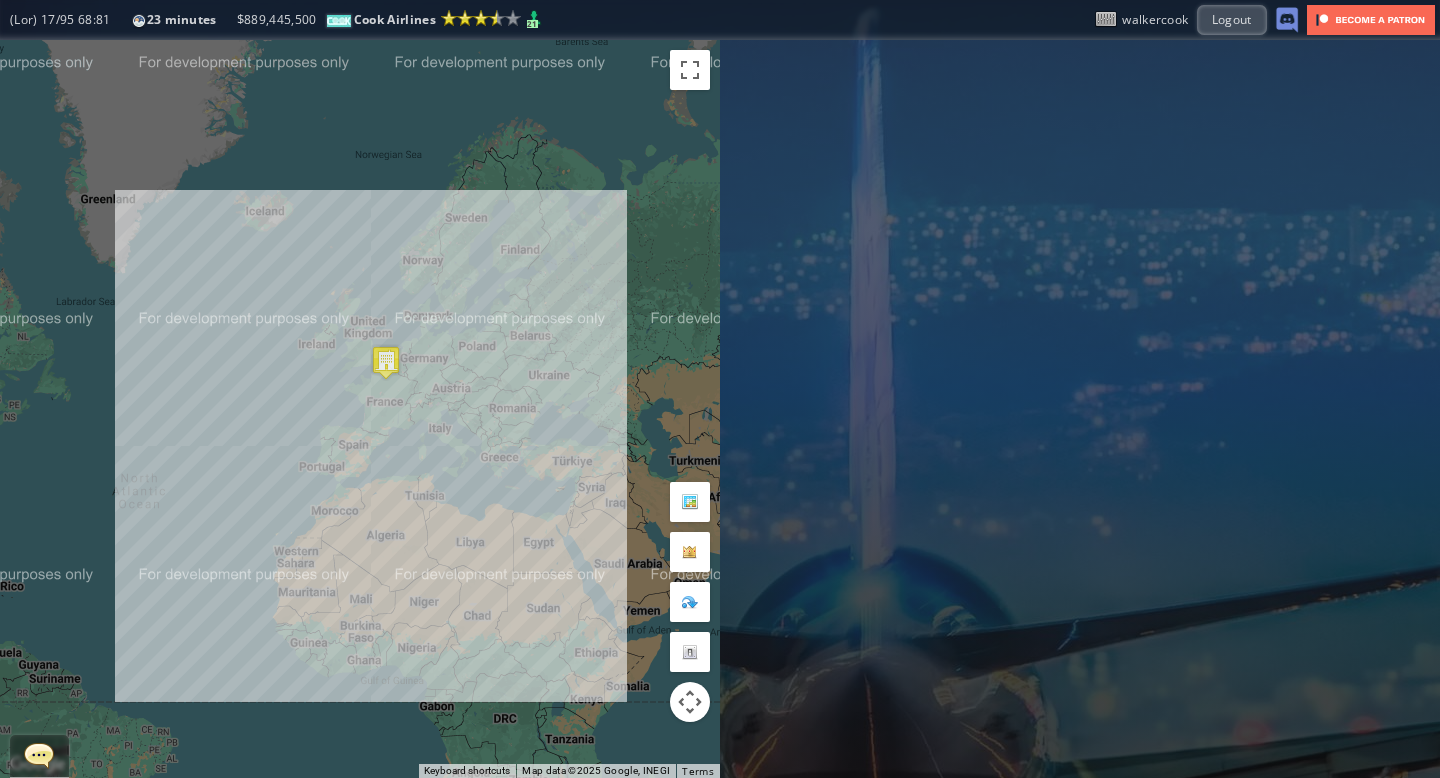 click on "To navigate, press the arrow keys." at bounding box center [360, 409] 